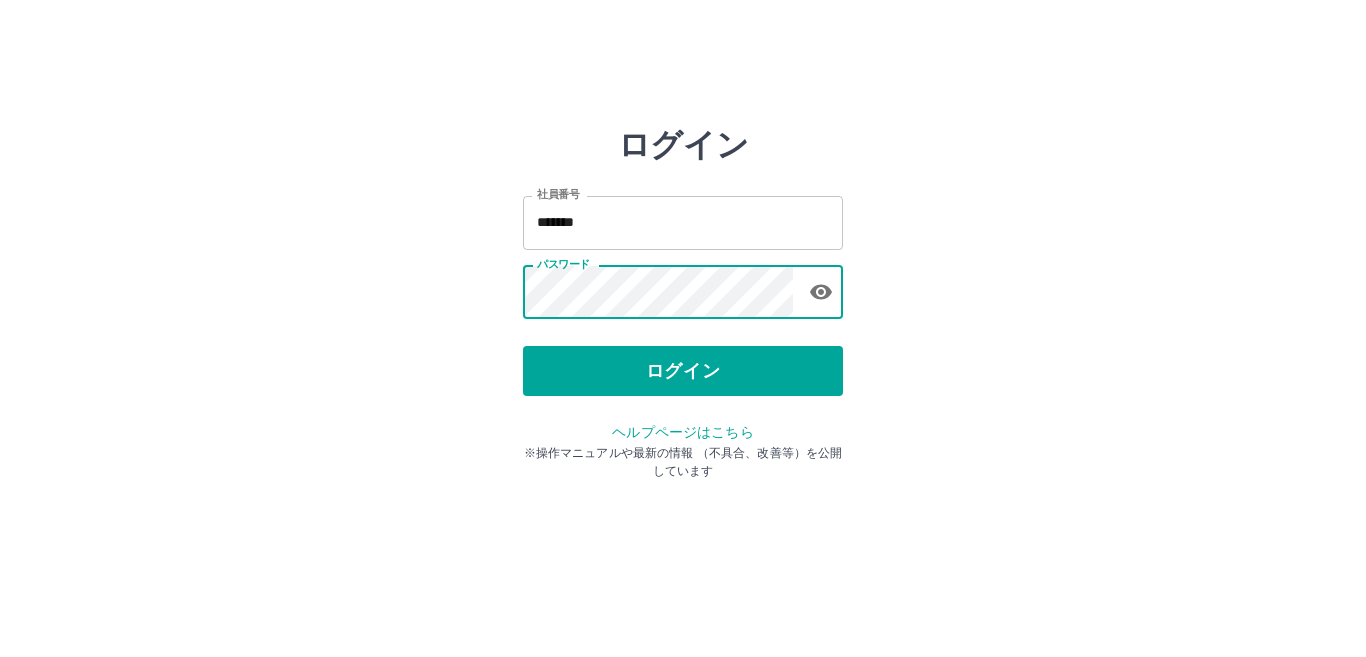 scroll, scrollTop: 0, scrollLeft: 0, axis: both 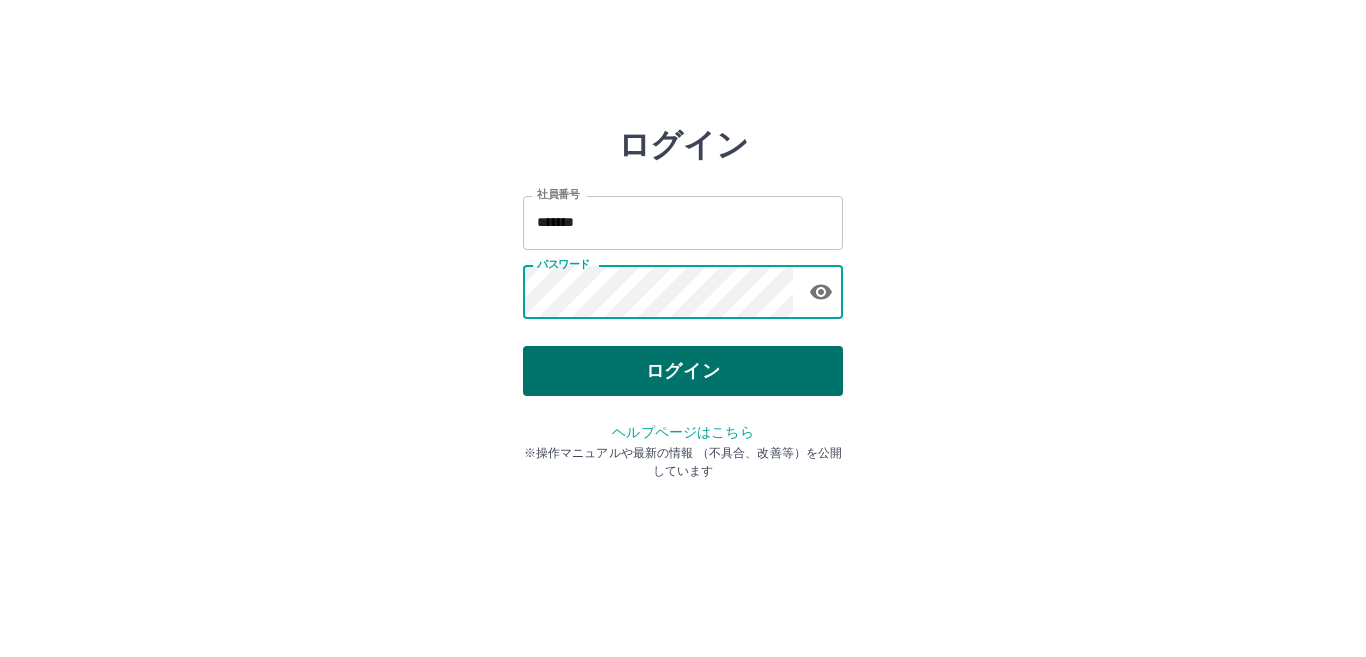 click on "ログイン" at bounding box center (683, 371) 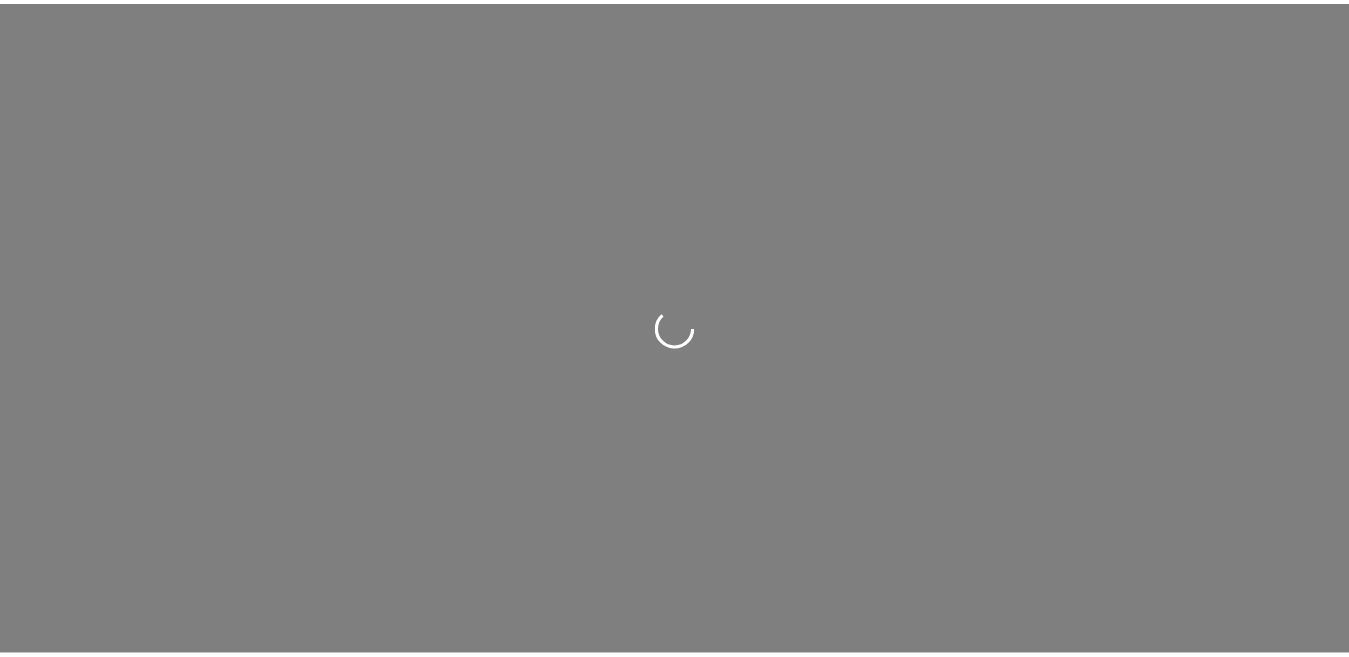 scroll, scrollTop: 0, scrollLeft: 0, axis: both 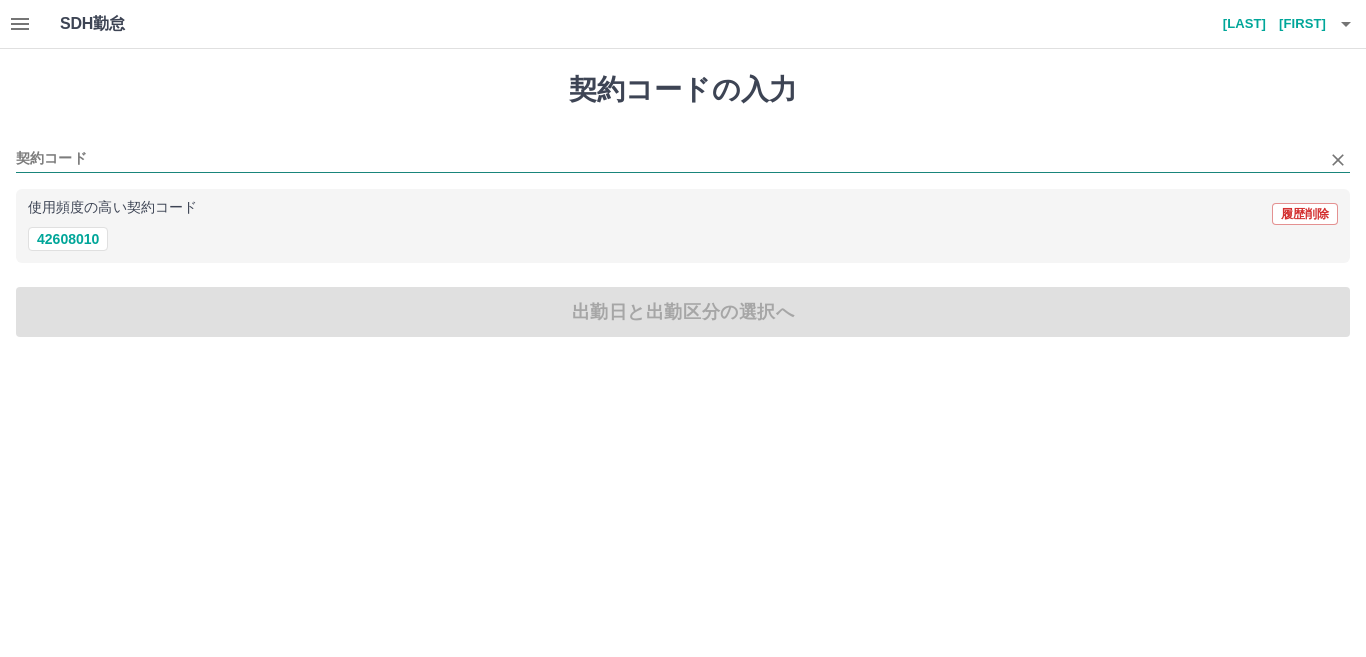 click on "契約コード" at bounding box center (668, 159) 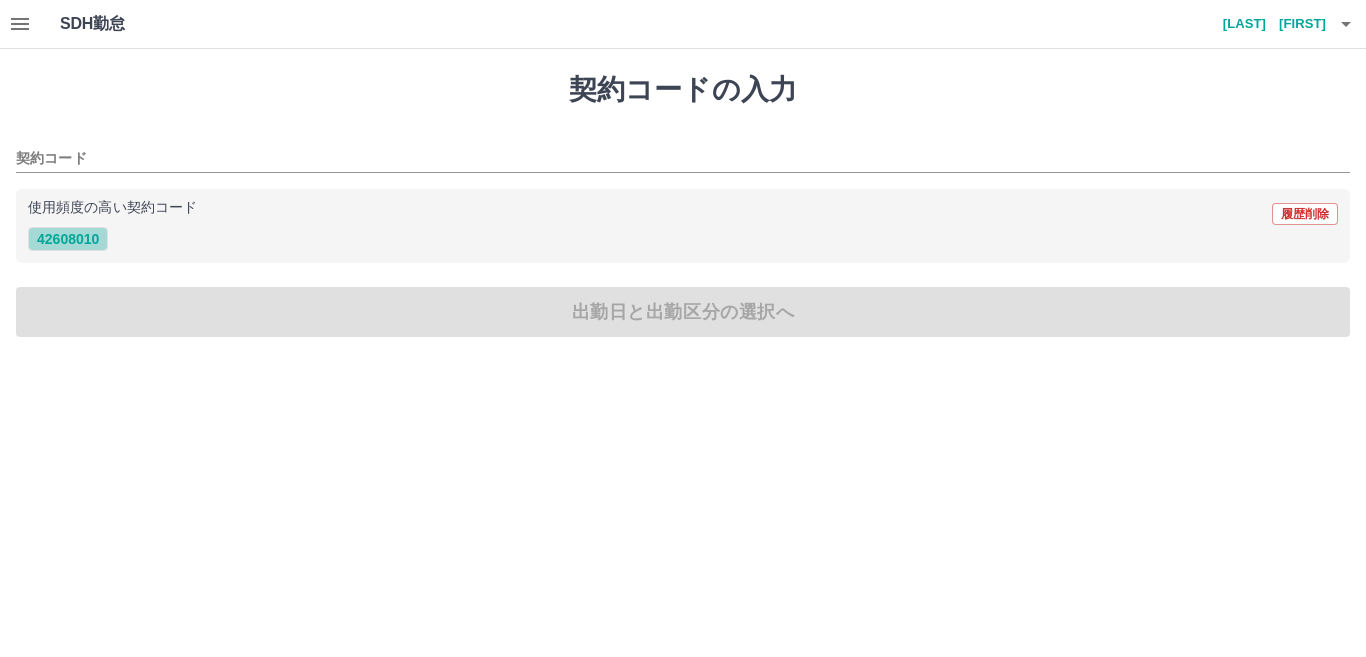 click on "42608010" at bounding box center [68, 239] 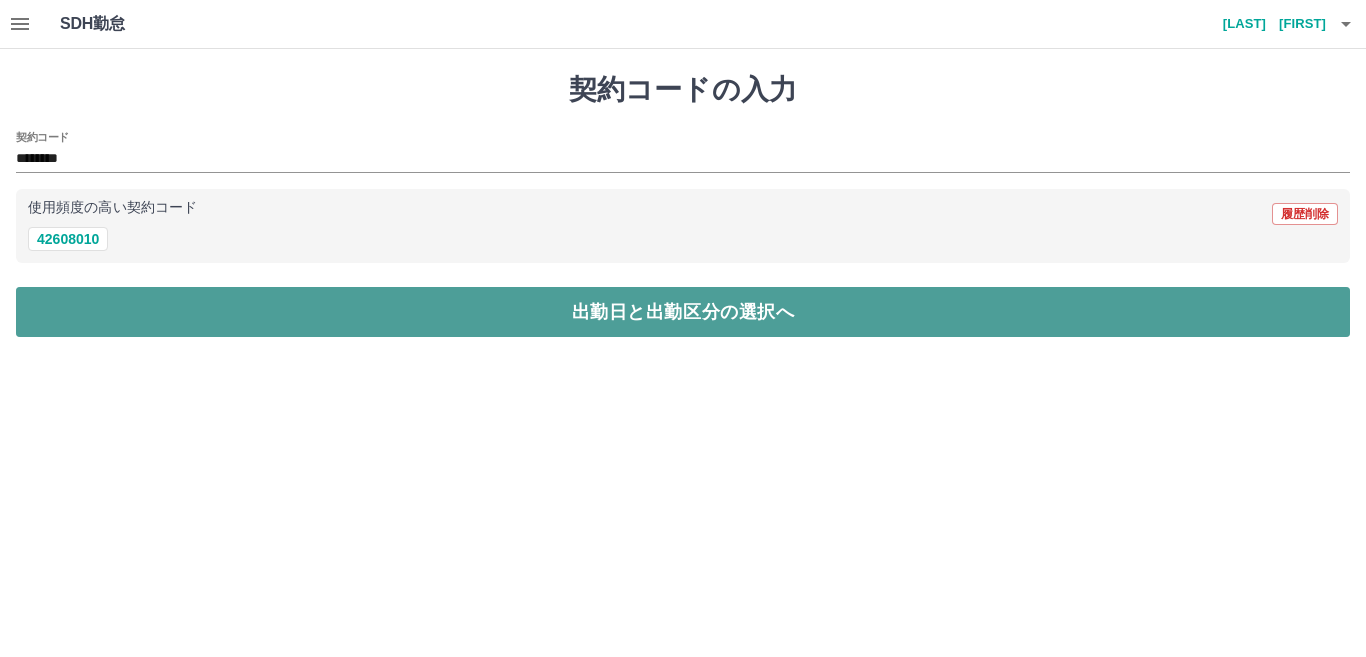 click on "出勤日と出勤区分の選択へ" at bounding box center [683, 312] 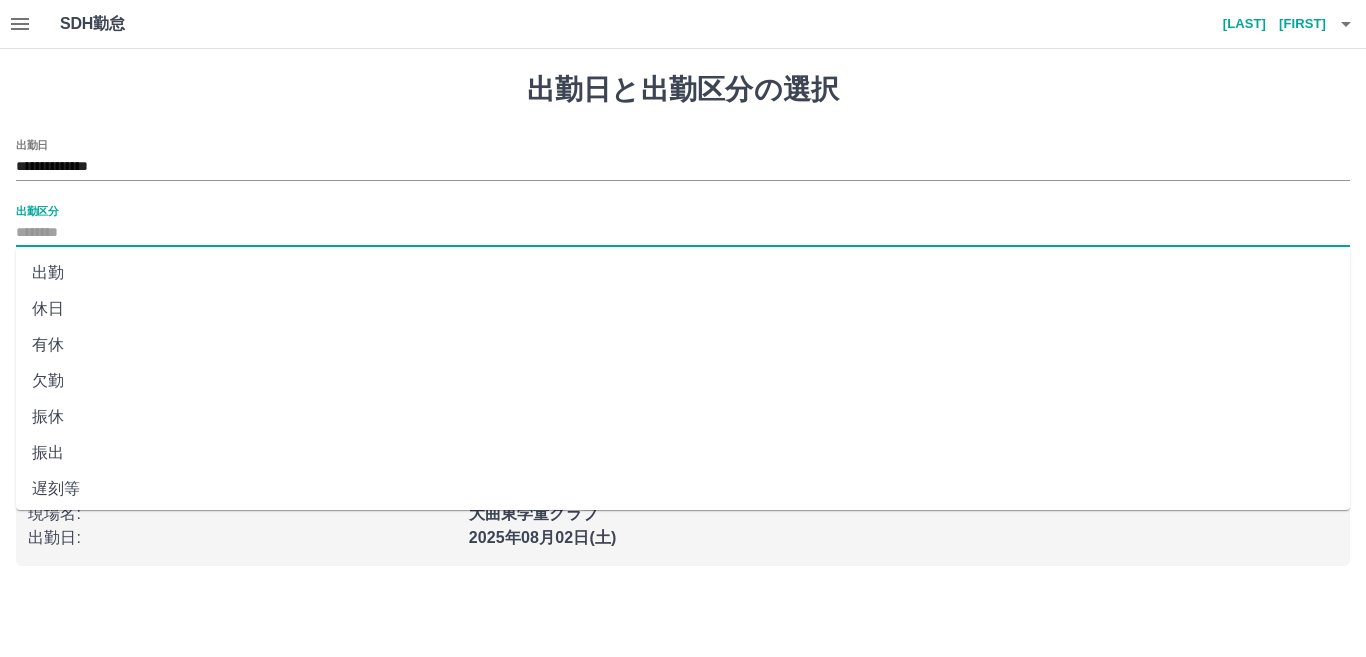 click on "出勤区分" at bounding box center [683, 233] 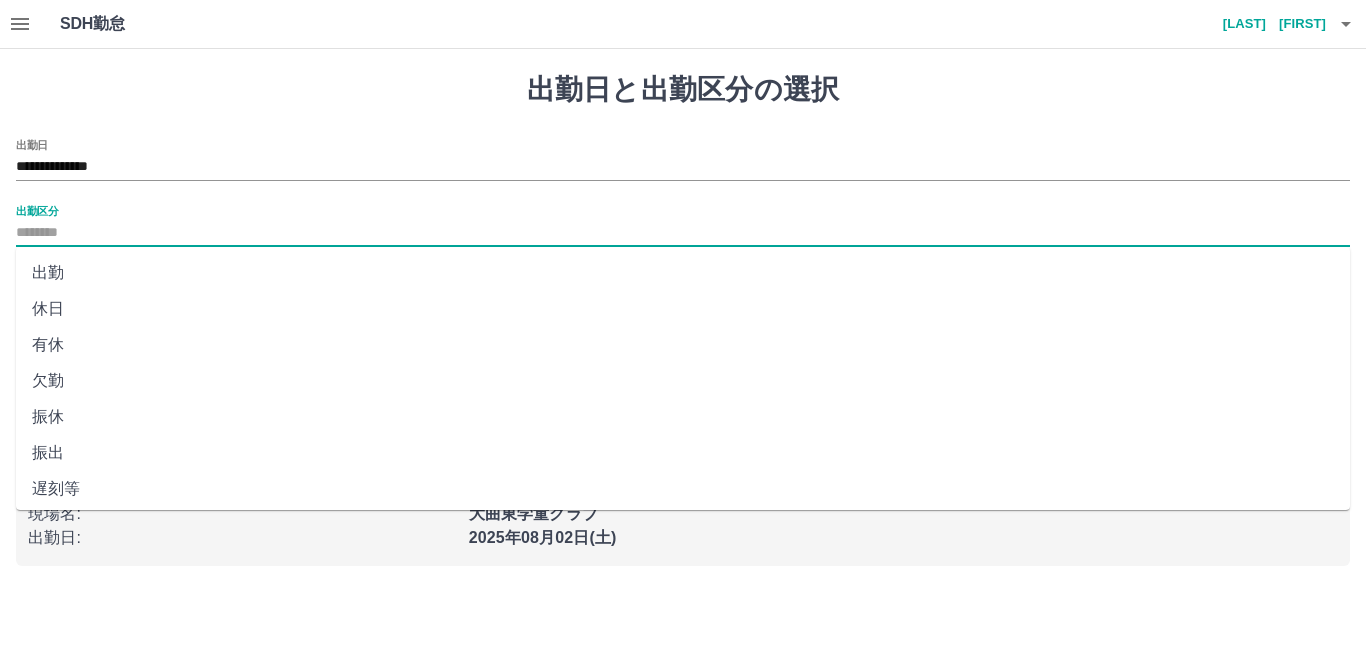 click on "出勤" at bounding box center [683, 273] 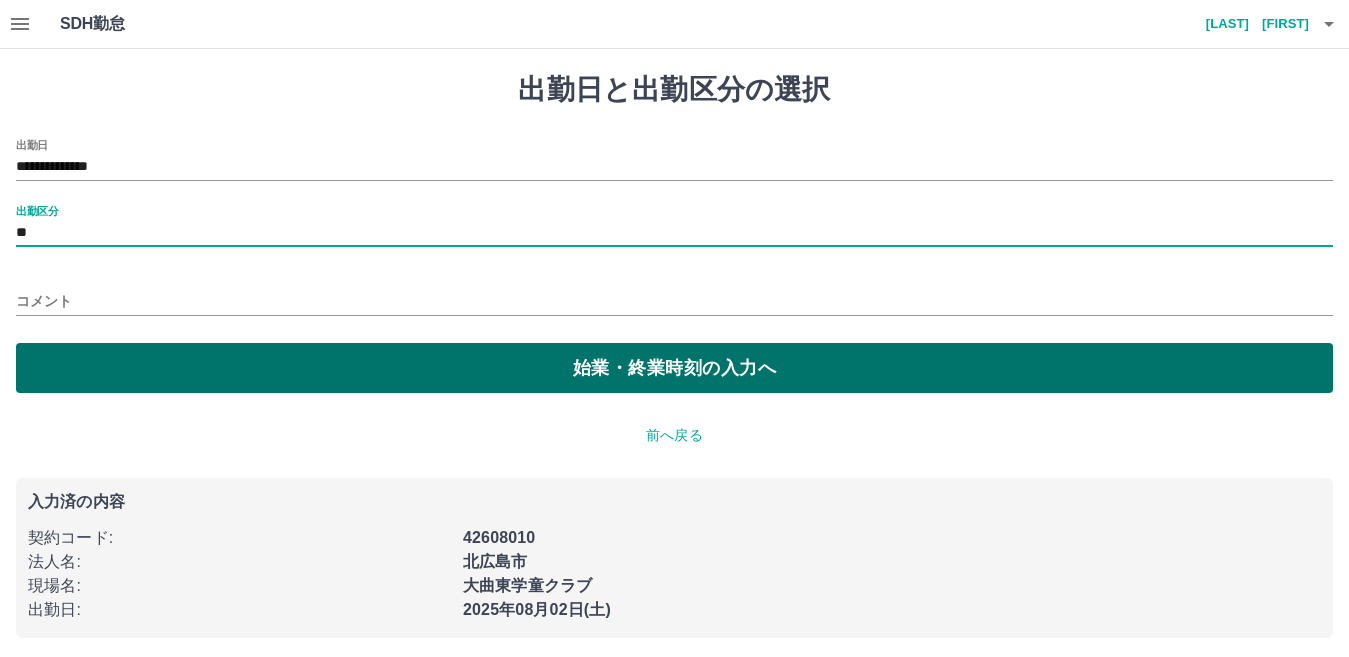 click on "始業・終業時刻の入力へ" at bounding box center [674, 368] 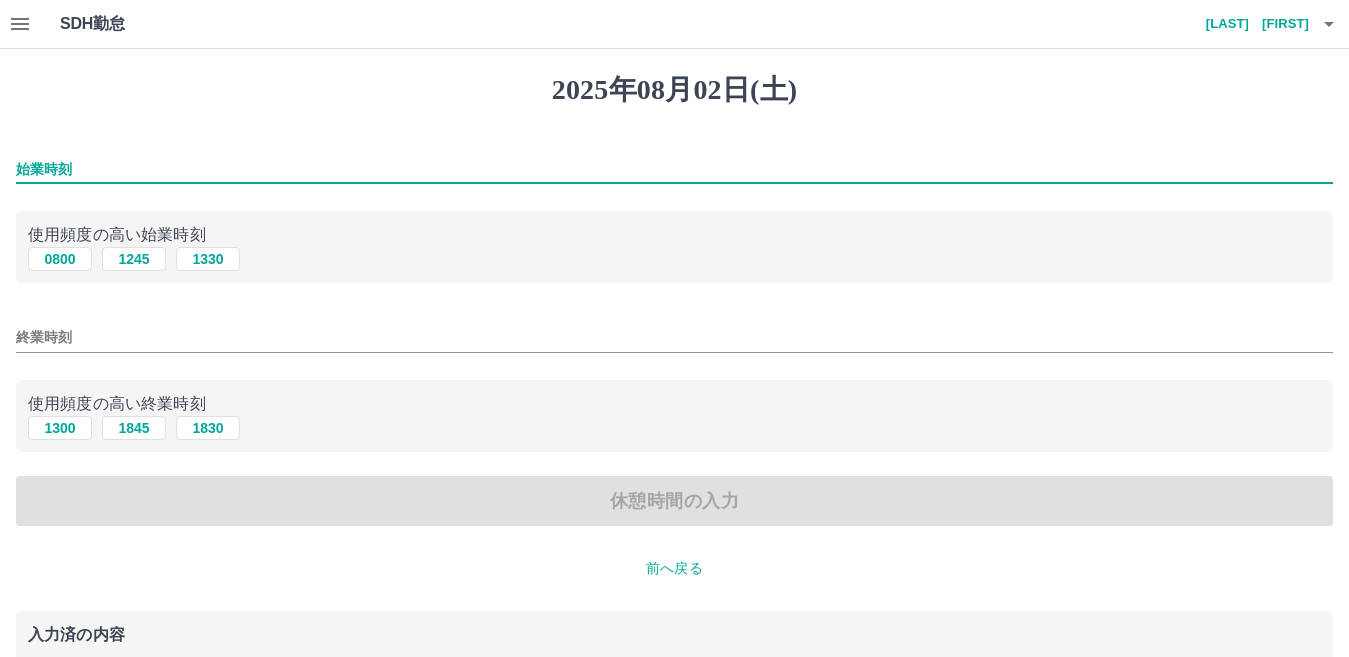 click on "始業時刻" at bounding box center [674, 169] 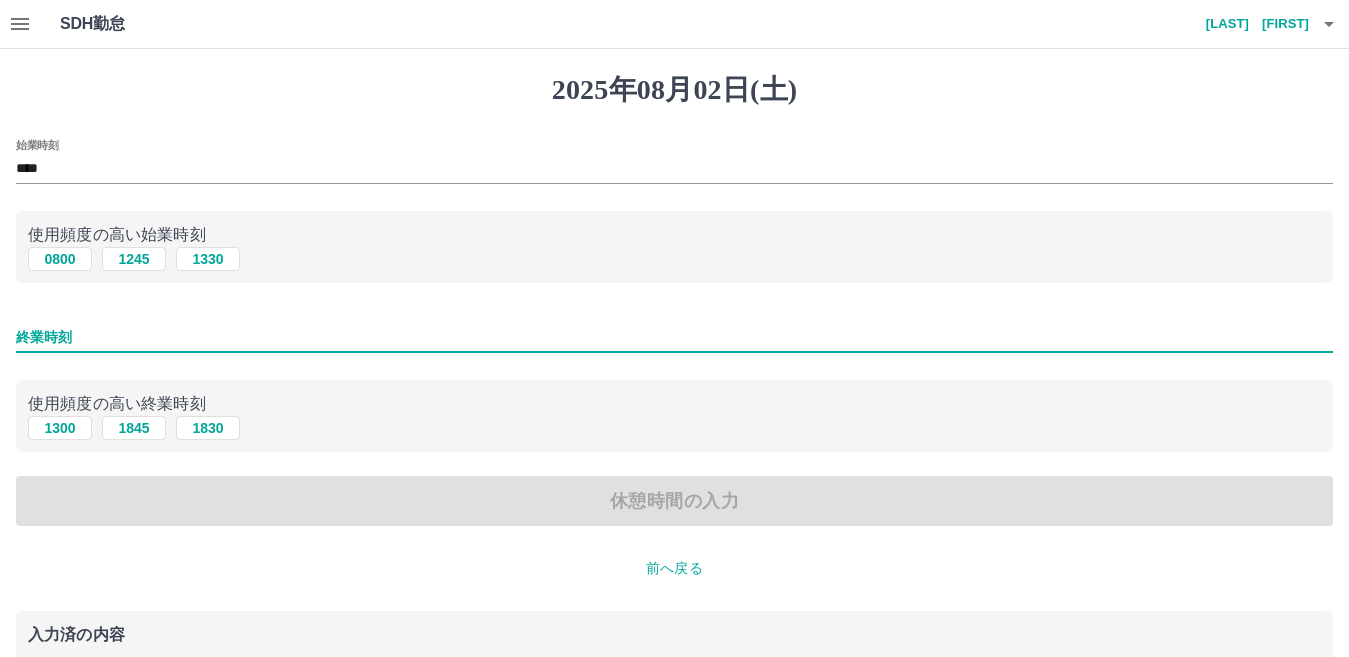 click on "終業時刻" at bounding box center (674, 337) 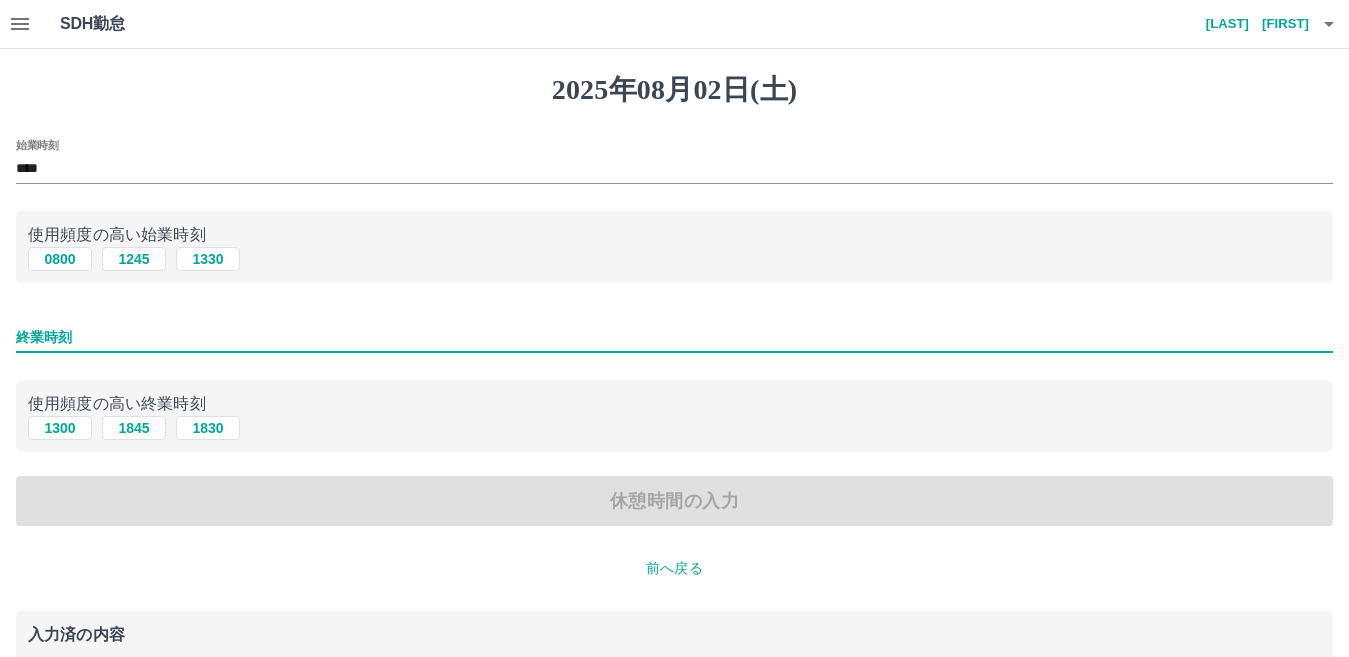 type on "****" 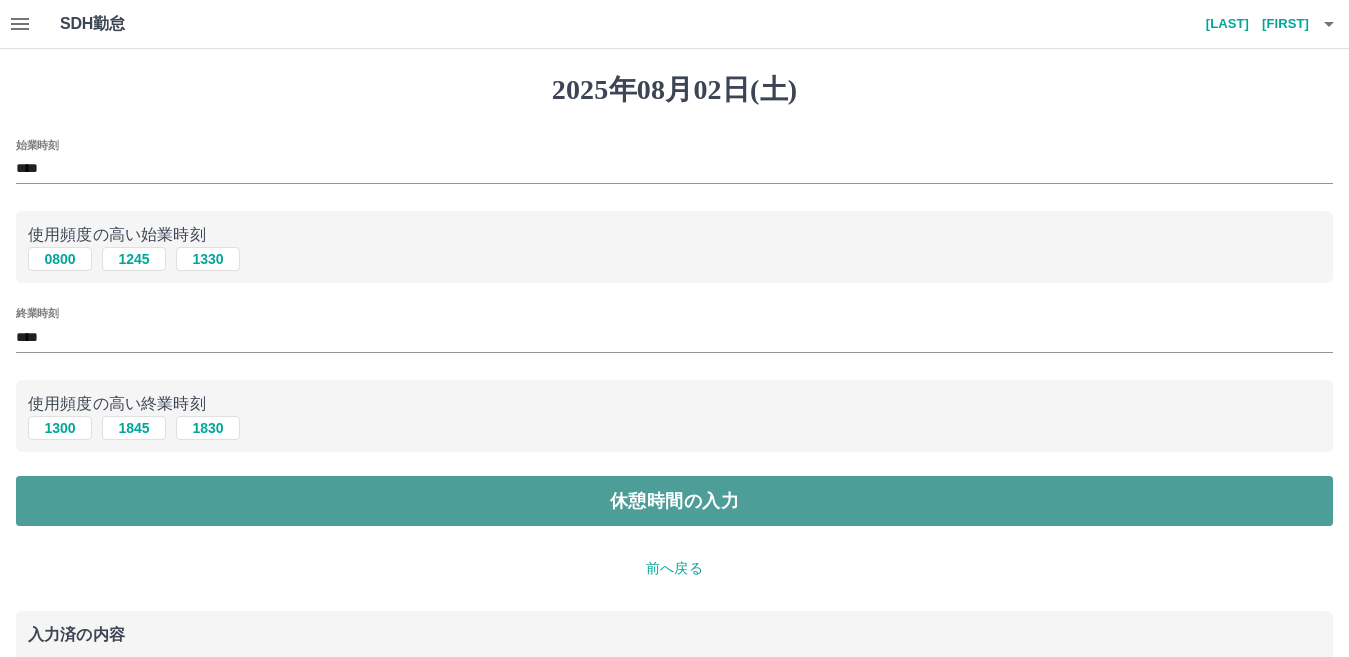 click on "休憩時間の入力" at bounding box center (674, 501) 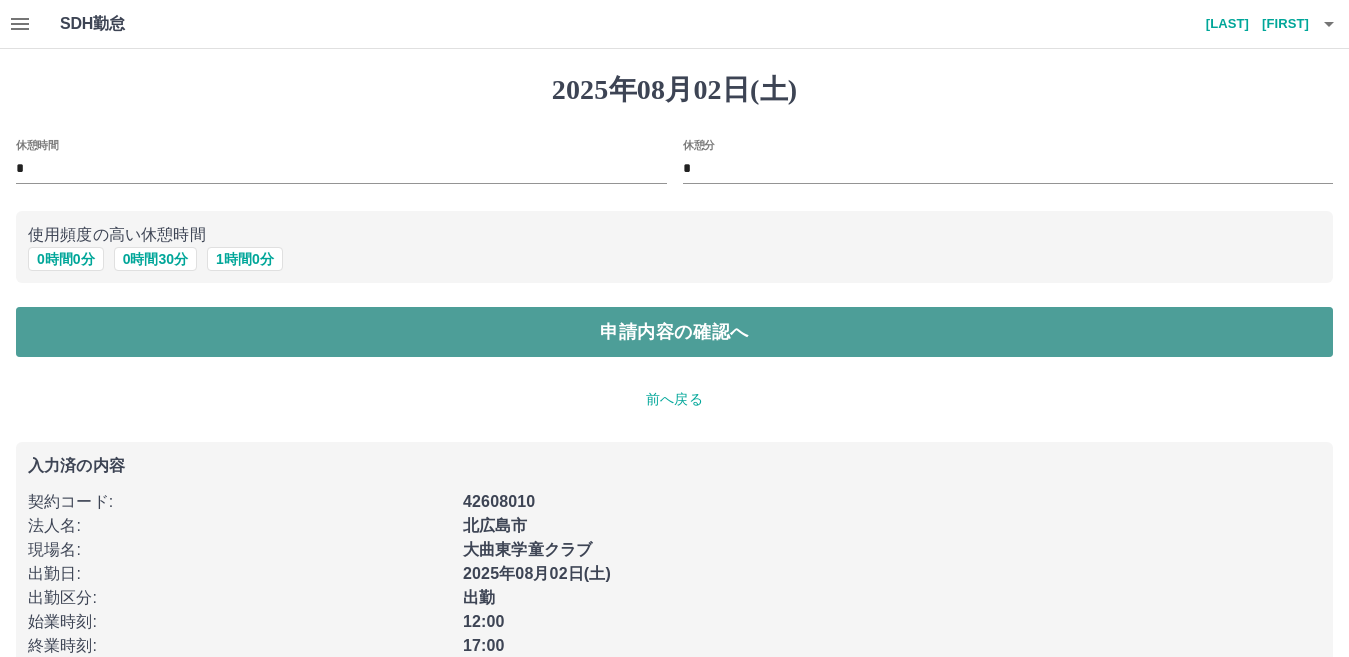 click on "申請内容の確認へ" at bounding box center [674, 332] 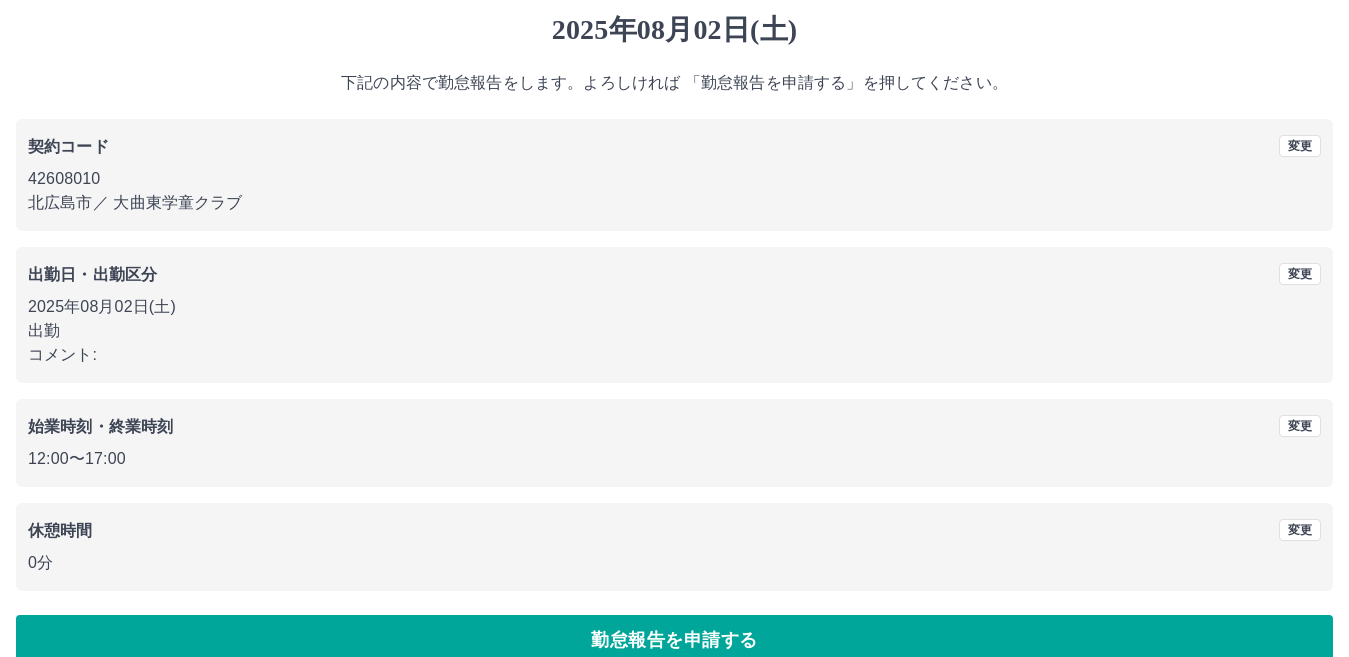 scroll, scrollTop: 92, scrollLeft: 0, axis: vertical 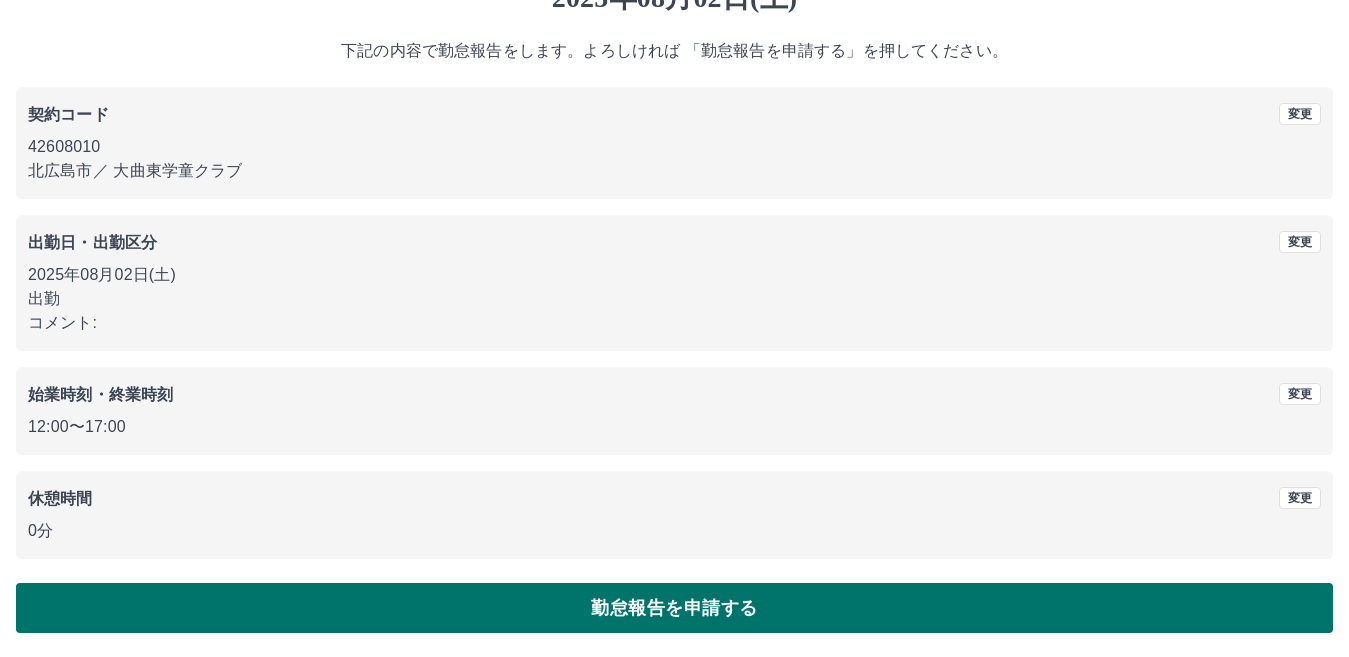 click on "勤怠報告を申請する" at bounding box center [674, 608] 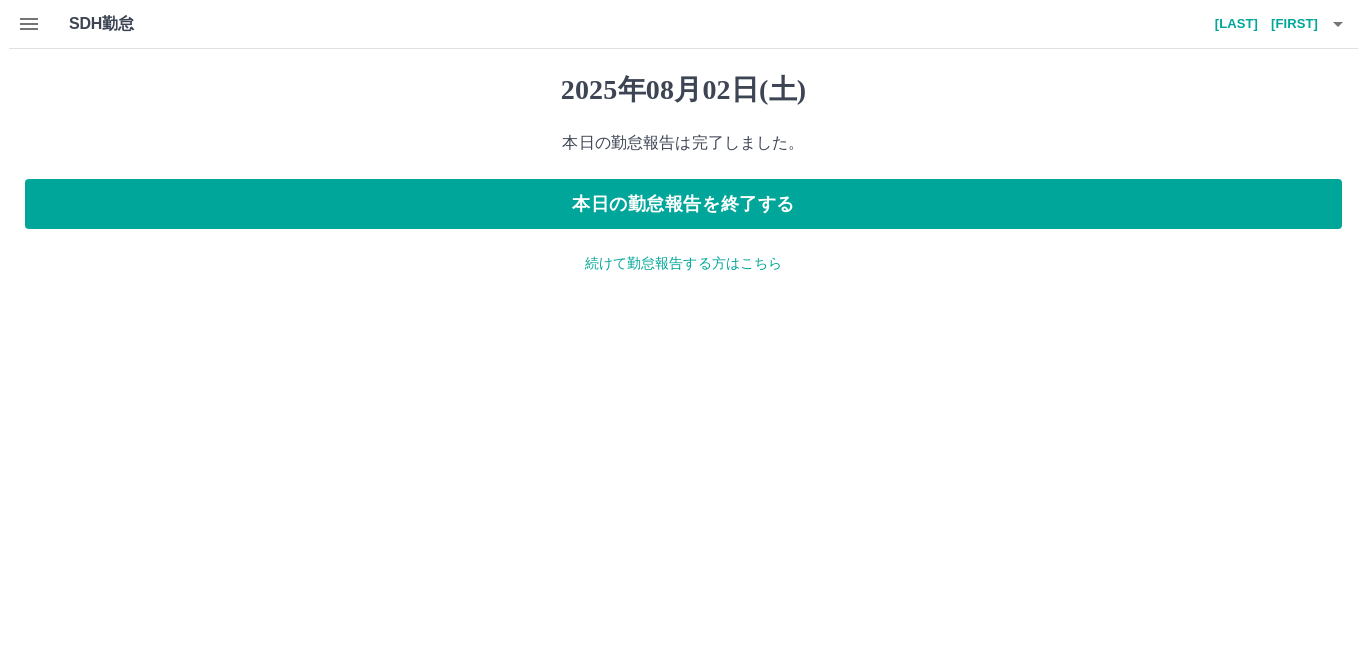 scroll, scrollTop: 0, scrollLeft: 0, axis: both 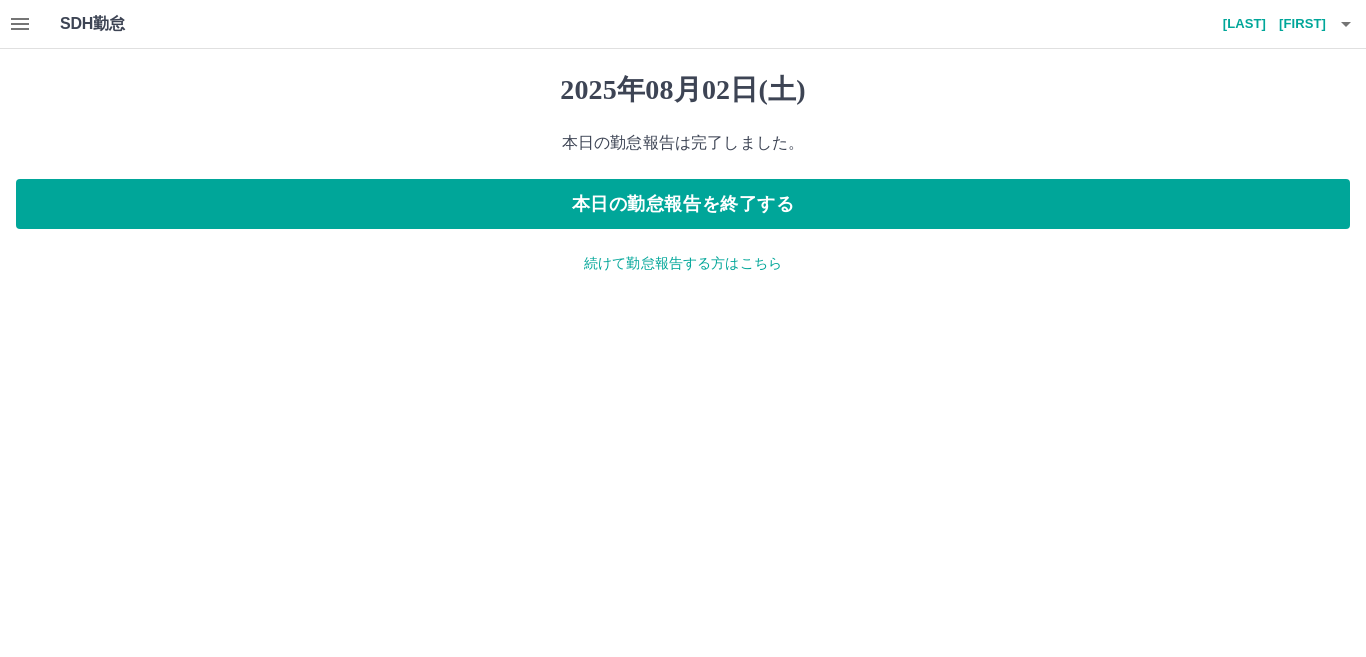 click on "続けて勤怠報告する方はこちら" at bounding box center (683, 263) 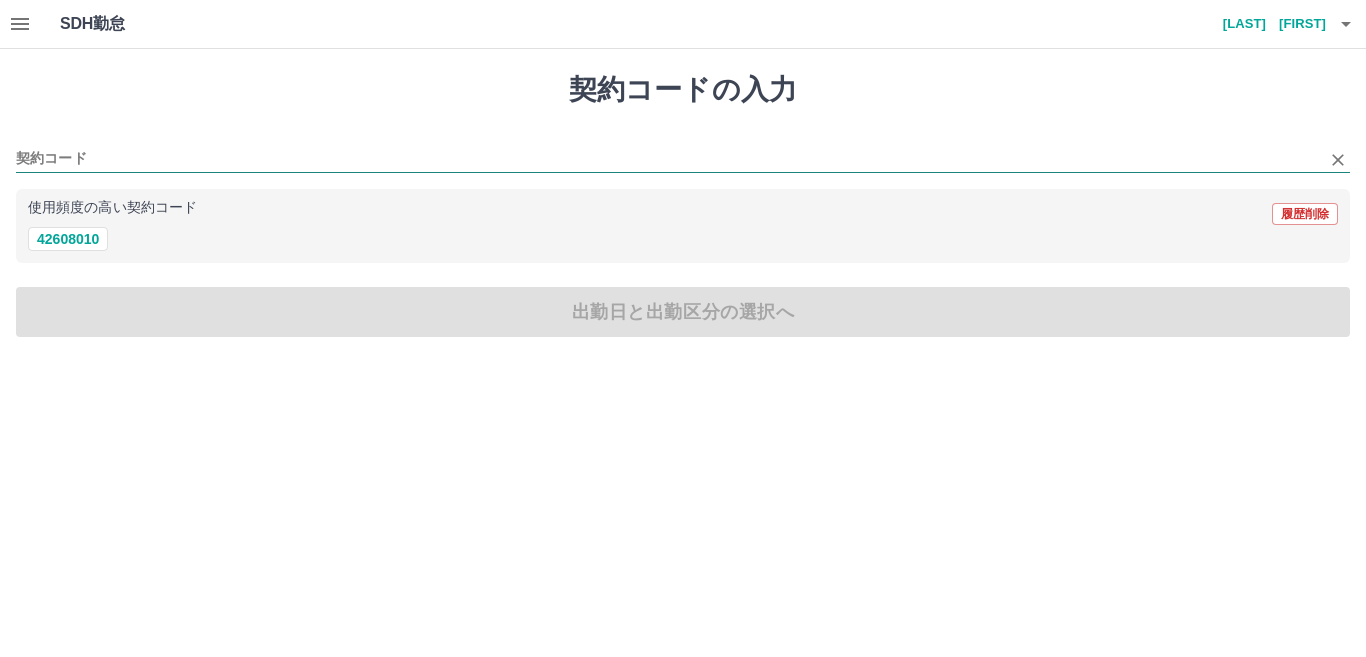 click on "契約コード" at bounding box center (668, 159) 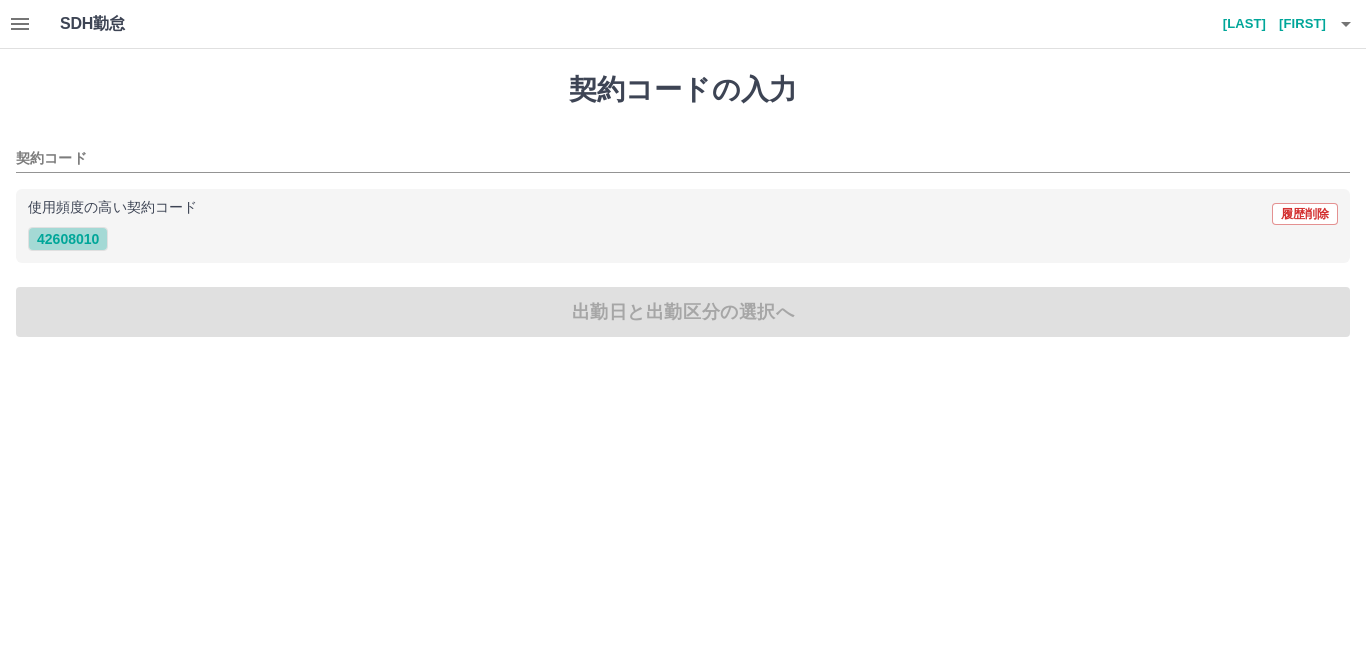 click on "42608010" at bounding box center (68, 239) 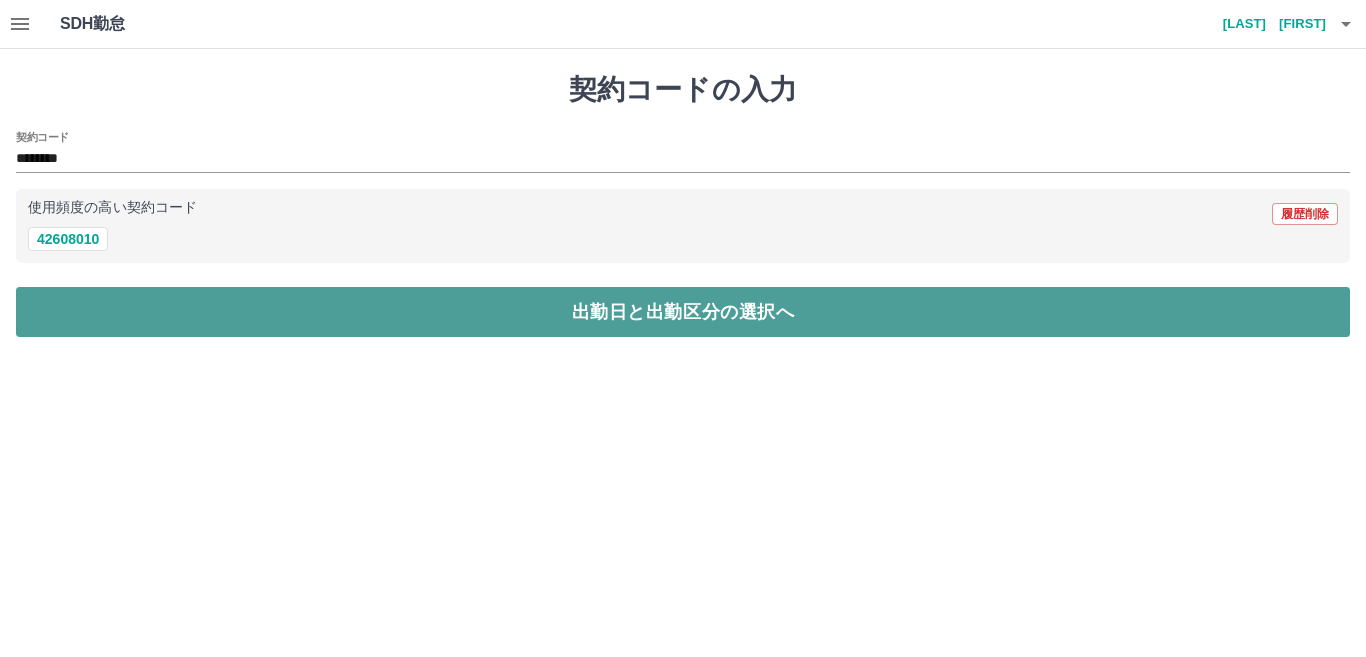 click on "出勤日と出勤区分の選択へ" at bounding box center (683, 312) 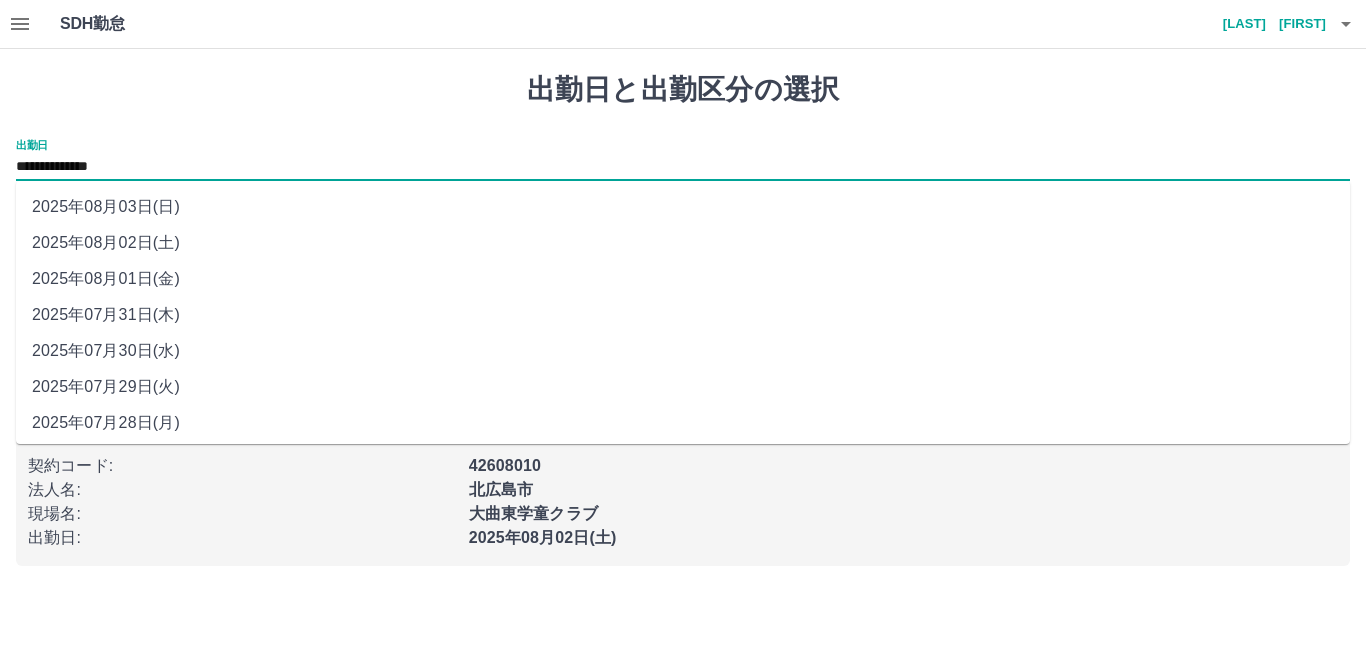 click on "**********" at bounding box center (683, 167) 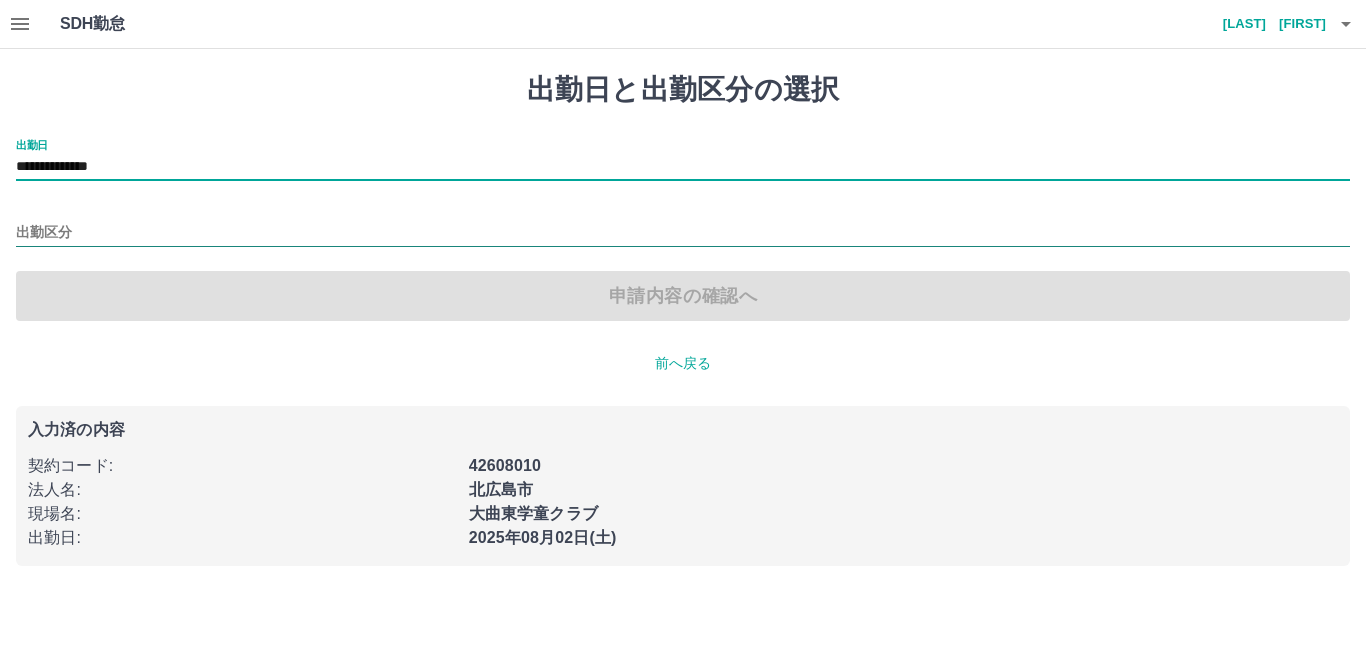 click on "出勤区分" at bounding box center (683, 233) 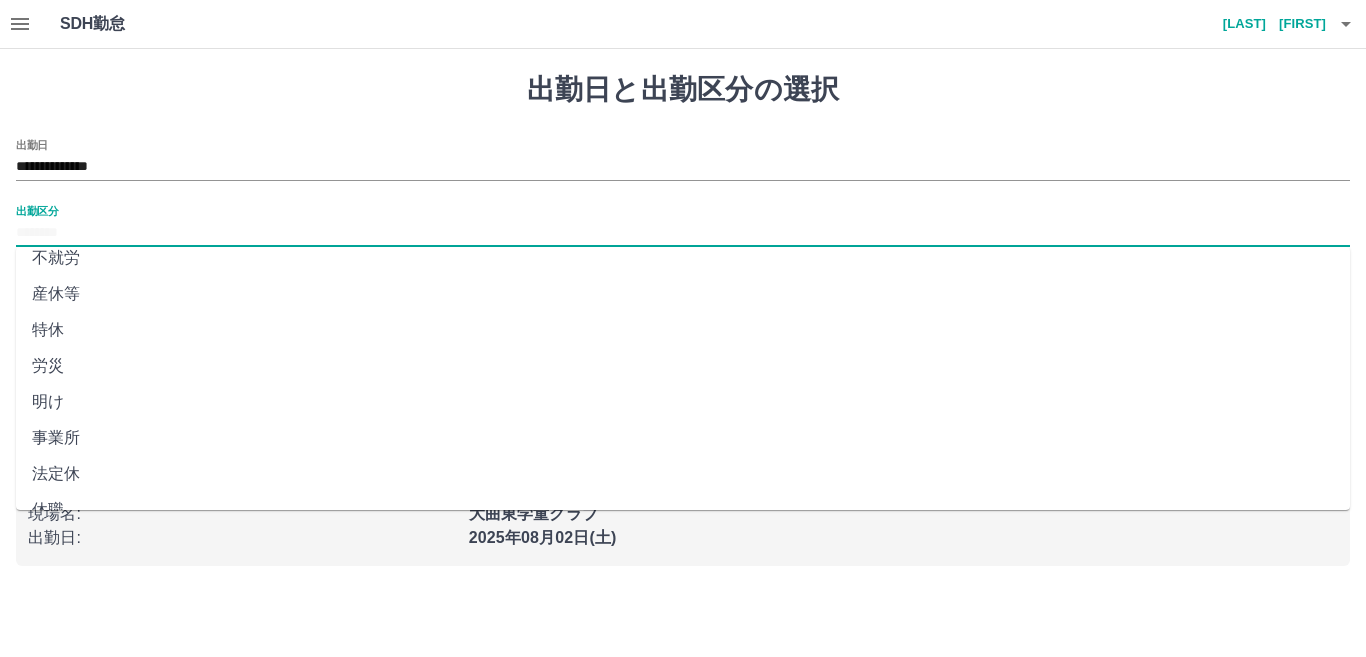 scroll, scrollTop: 400, scrollLeft: 0, axis: vertical 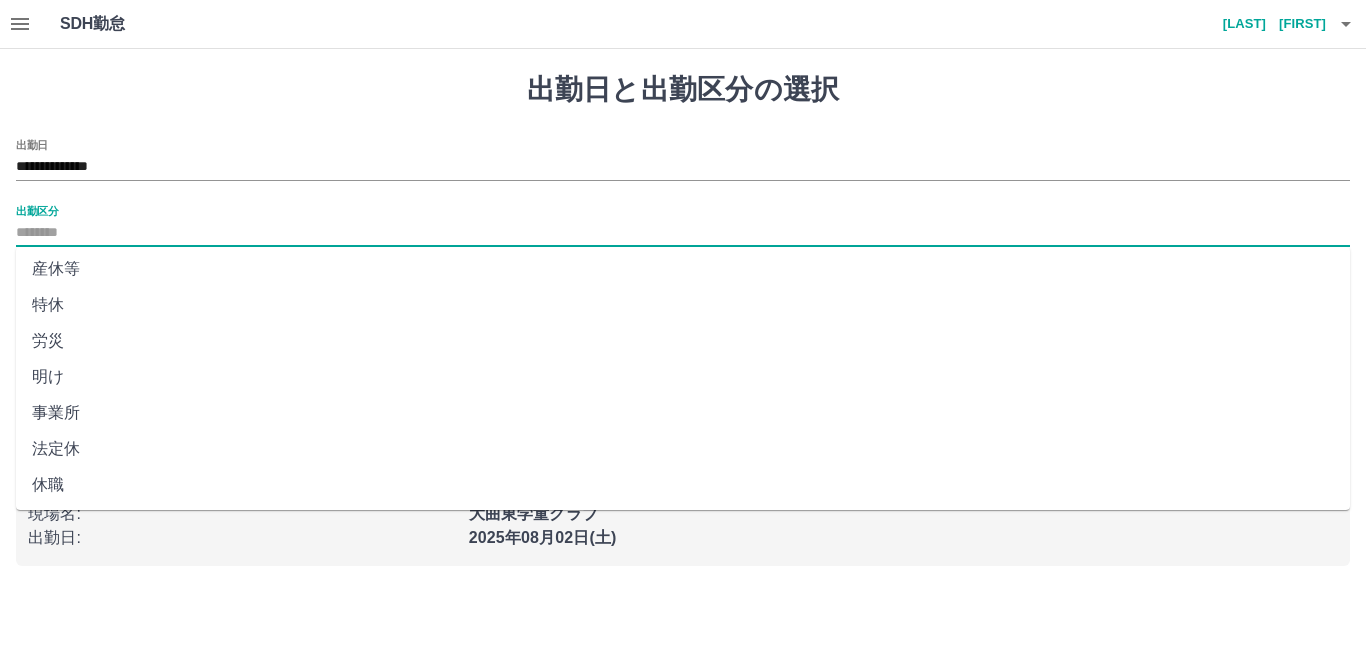 click on "法定休" at bounding box center [683, 449] 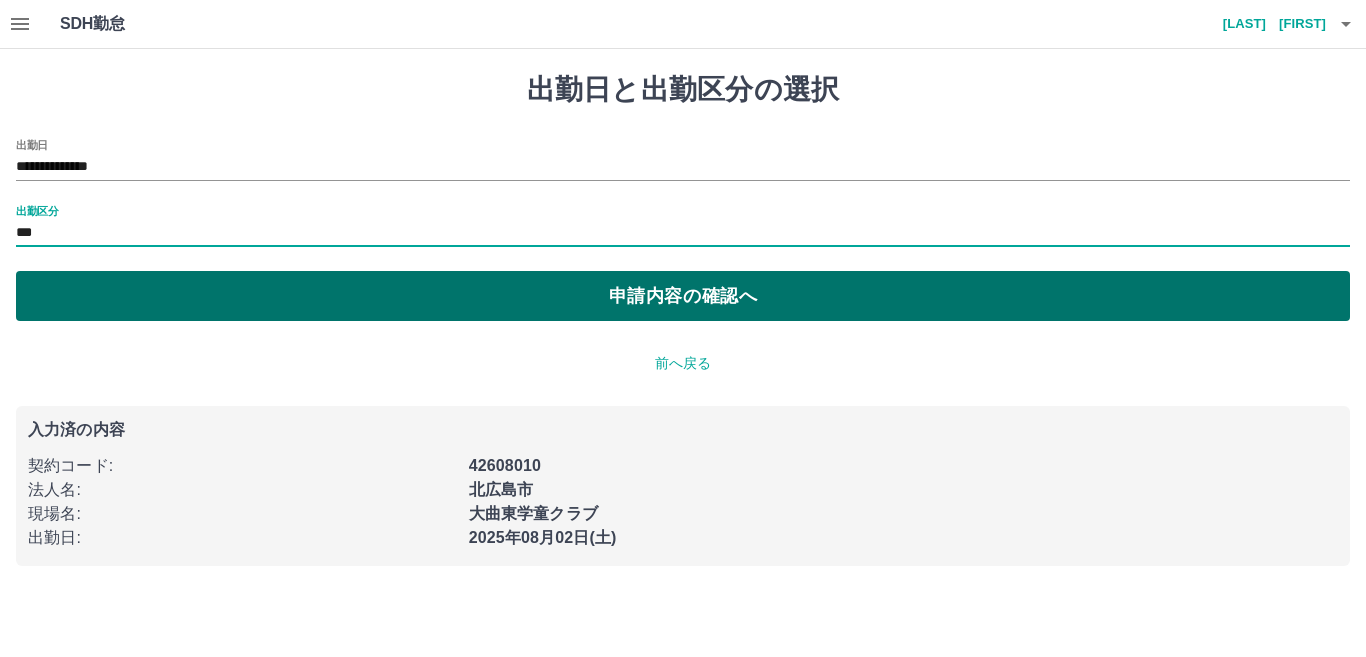 click on "申請内容の確認へ" at bounding box center (683, 296) 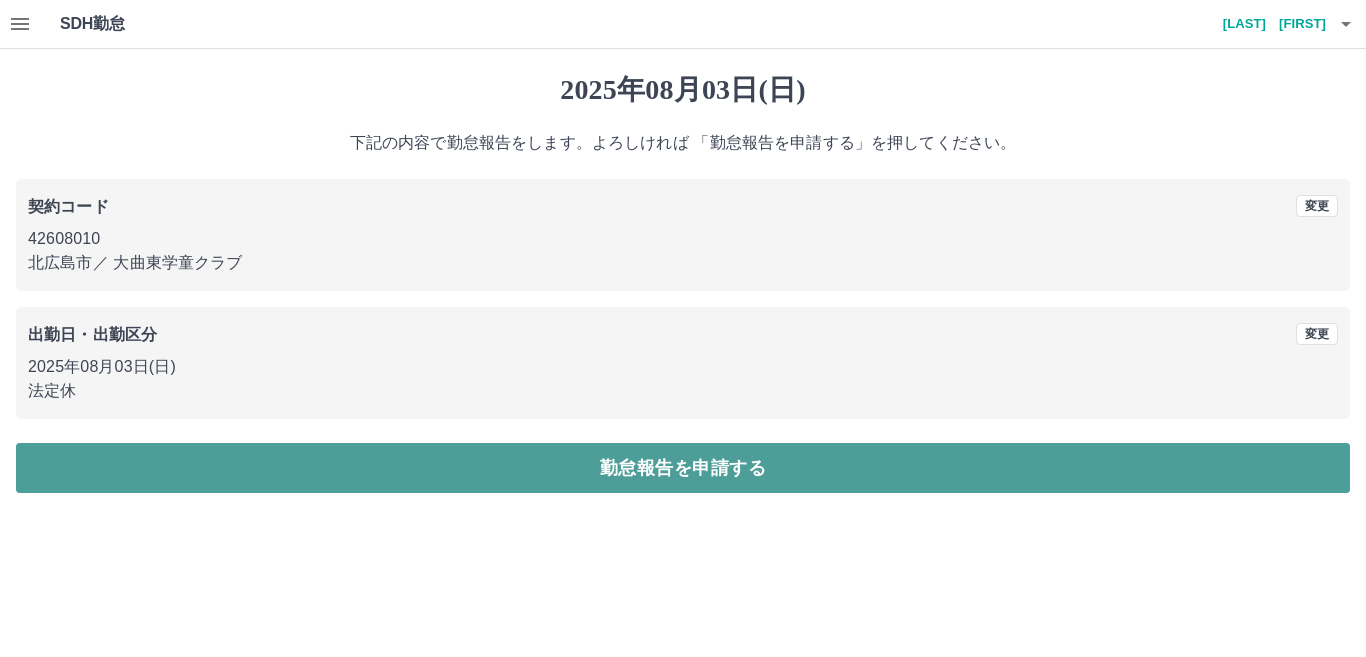 click on "勤怠報告を申請する" at bounding box center [683, 468] 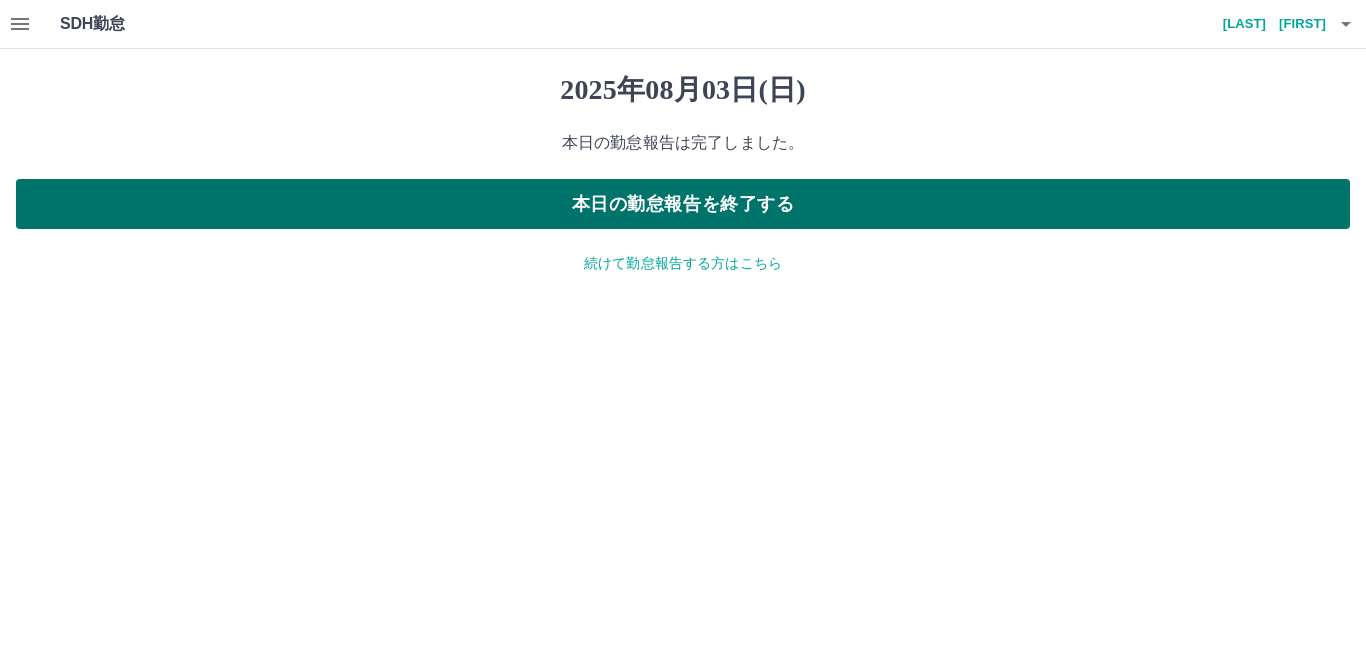 click on "本日の勤怠報告を終了する" at bounding box center (683, 204) 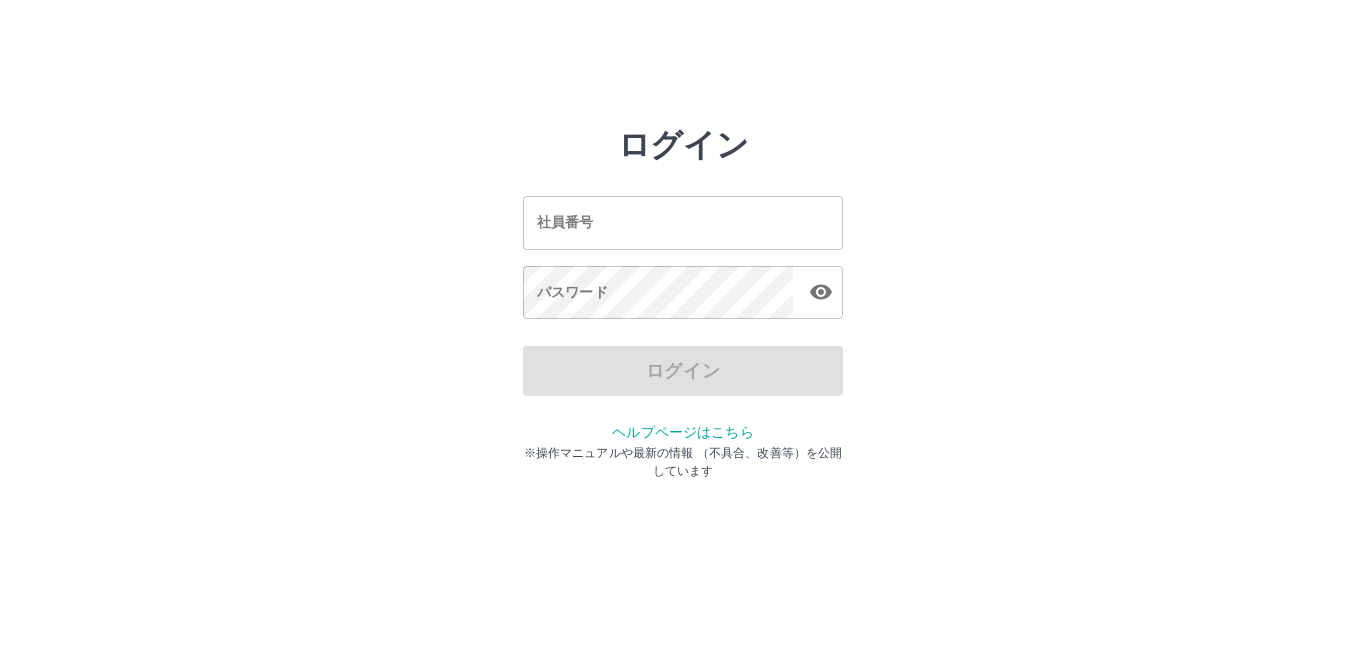 scroll, scrollTop: 0, scrollLeft: 0, axis: both 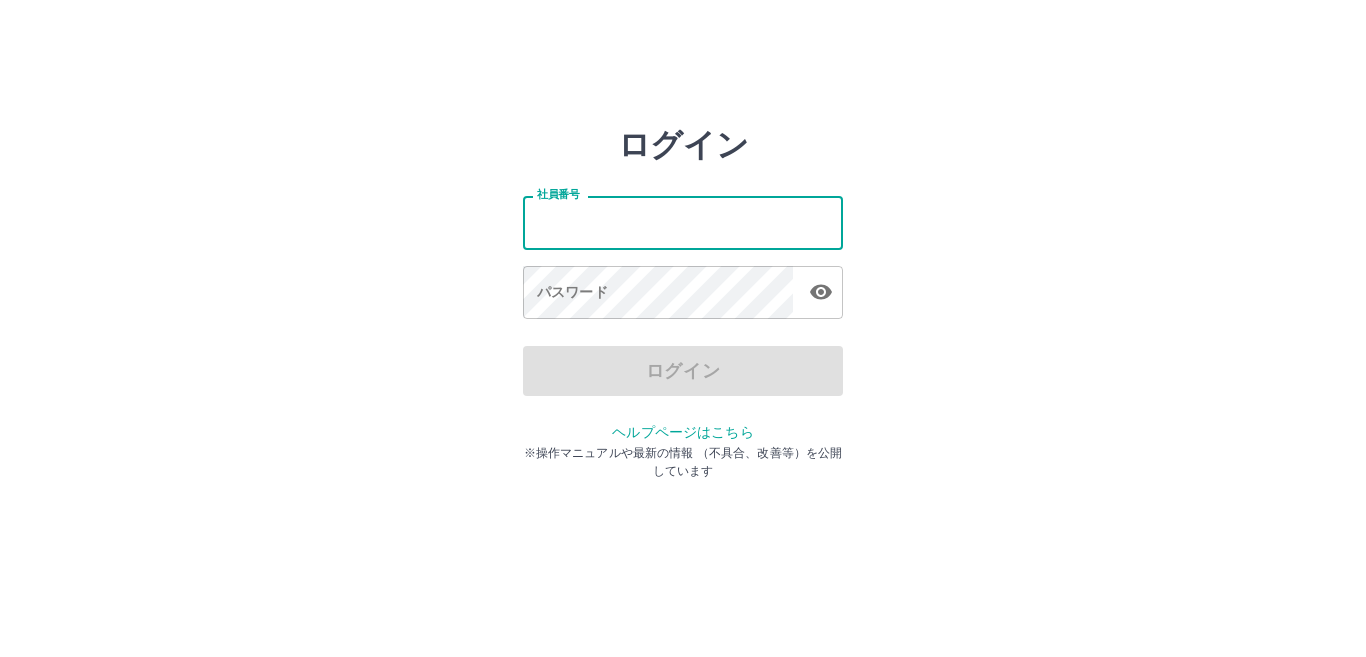 click on "社員番号" at bounding box center [683, 222] 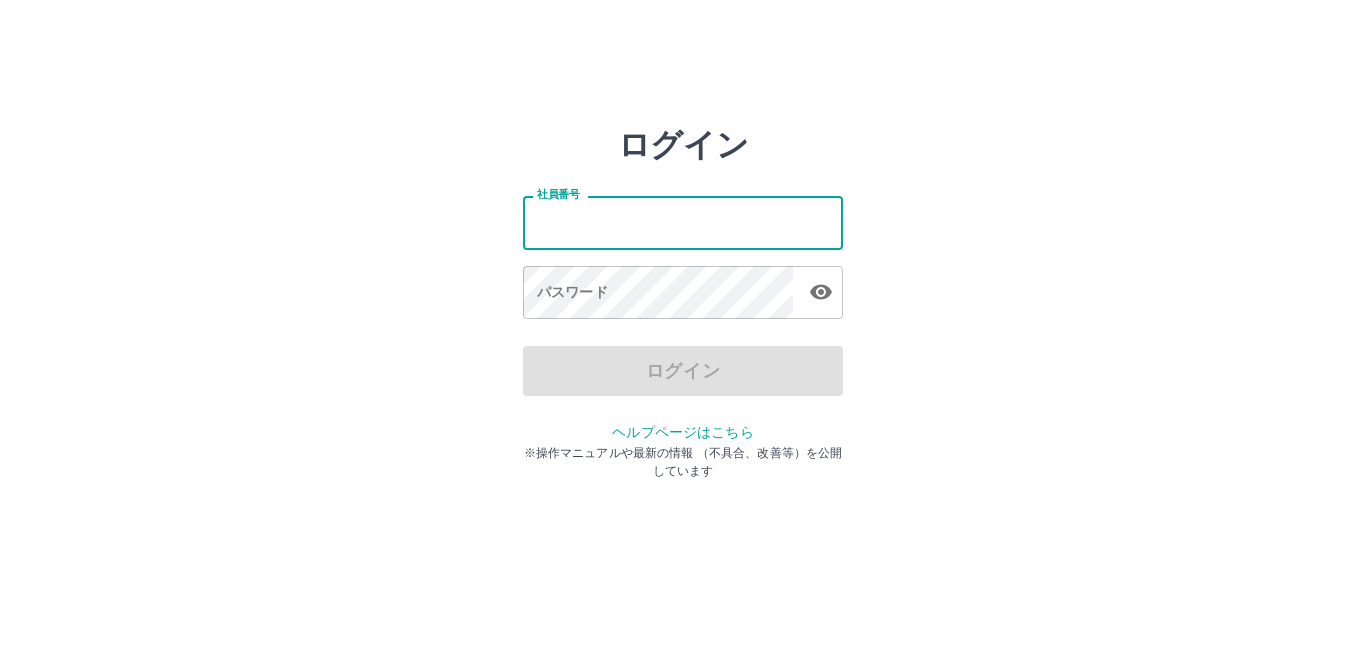 type on "*******" 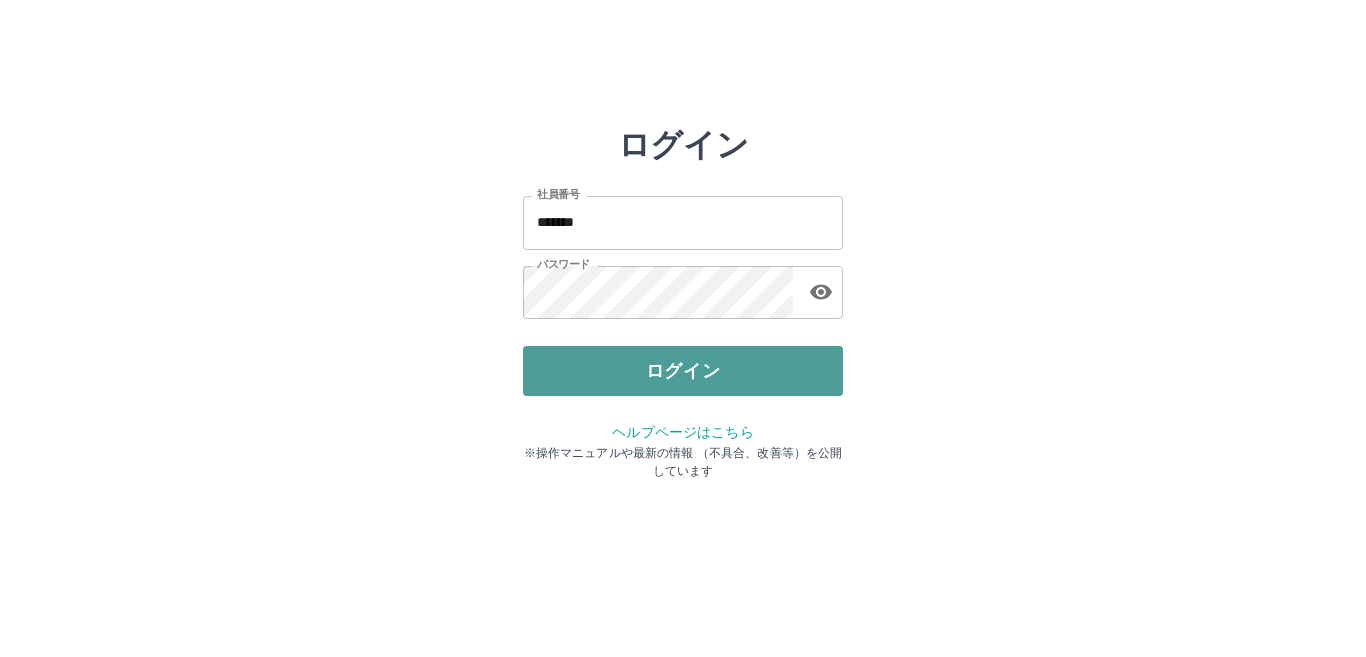 click on "ログイン" at bounding box center [683, 371] 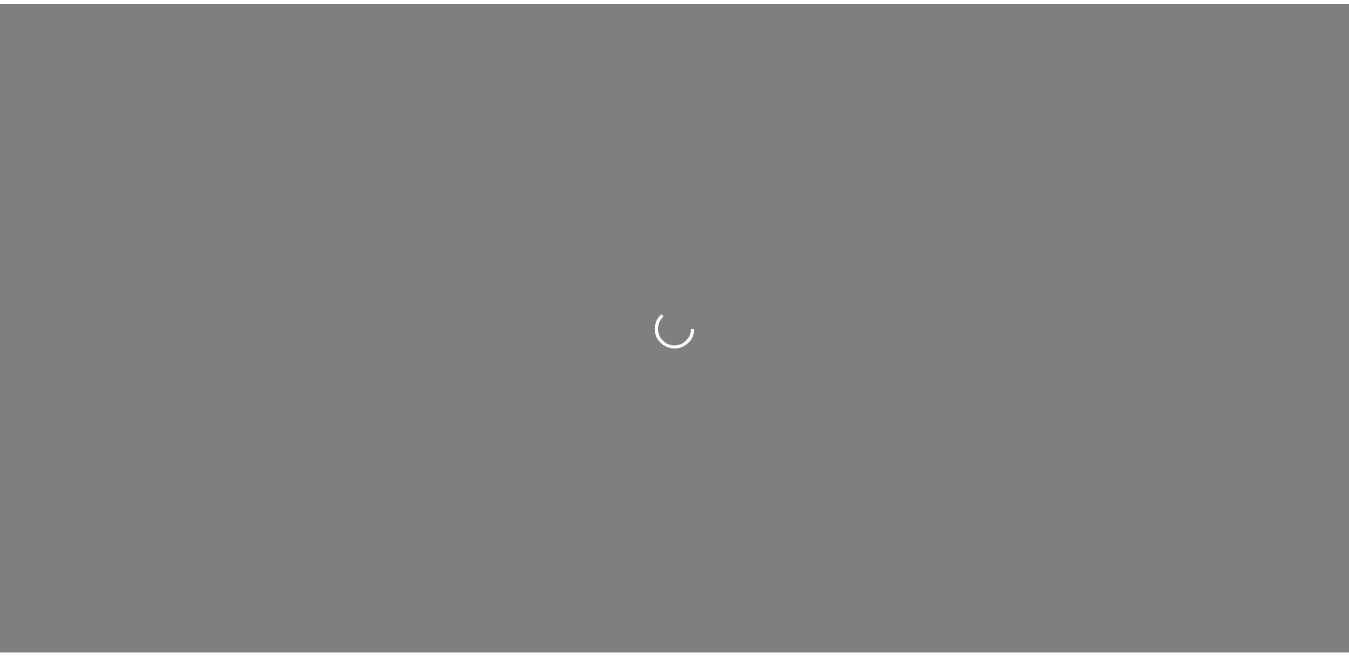 scroll, scrollTop: 0, scrollLeft: 0, axis: both 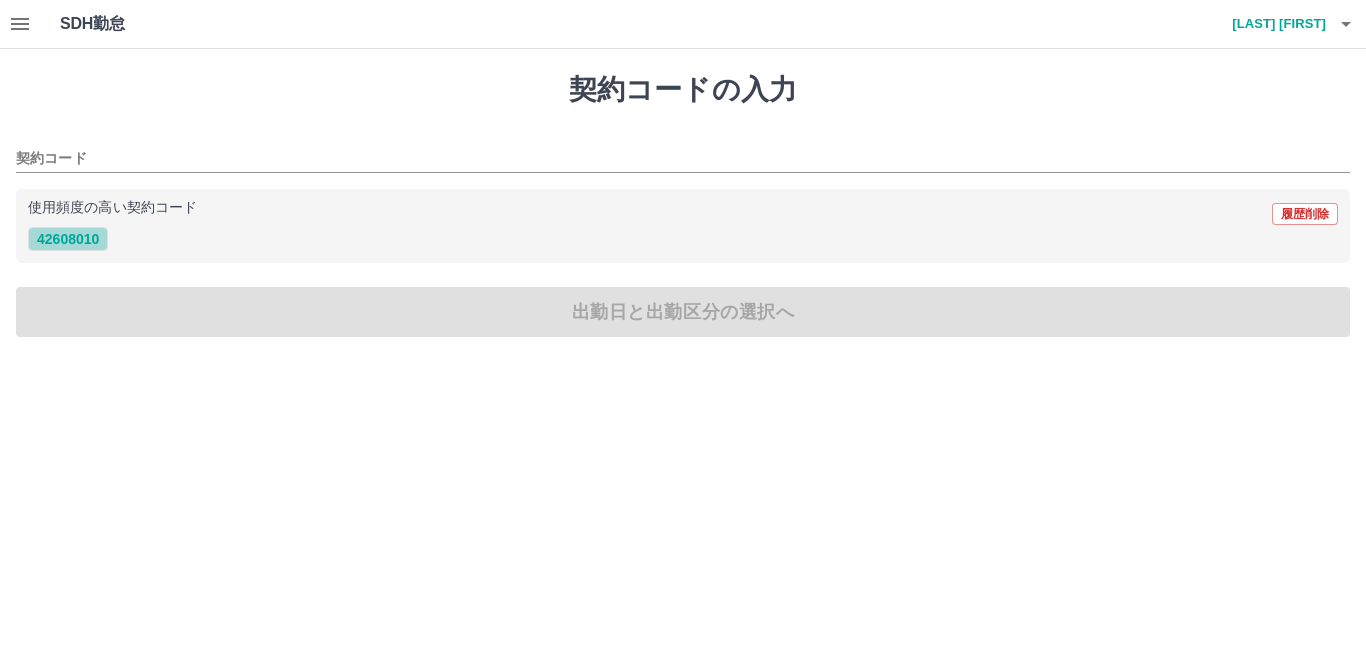 click on "42608010" at bounding box center [68, 239] 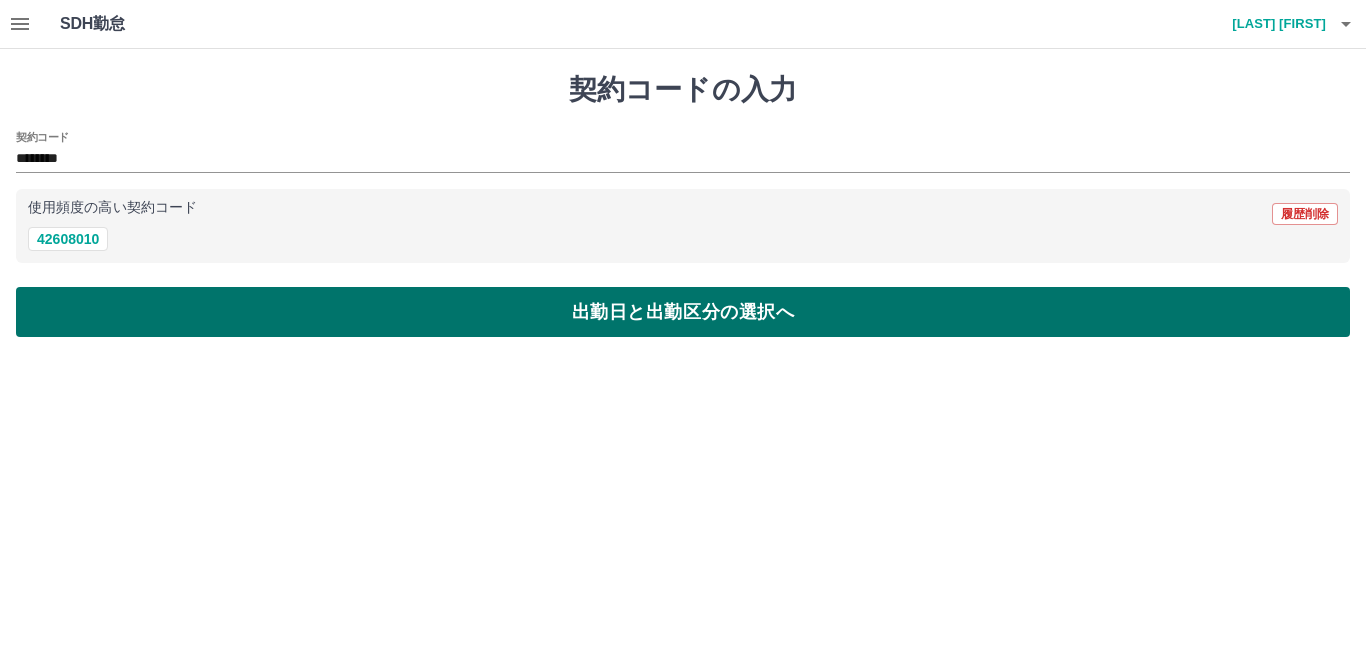 click on "出勤日と出勤区分の選択へ" at bounding box center [683, 312] 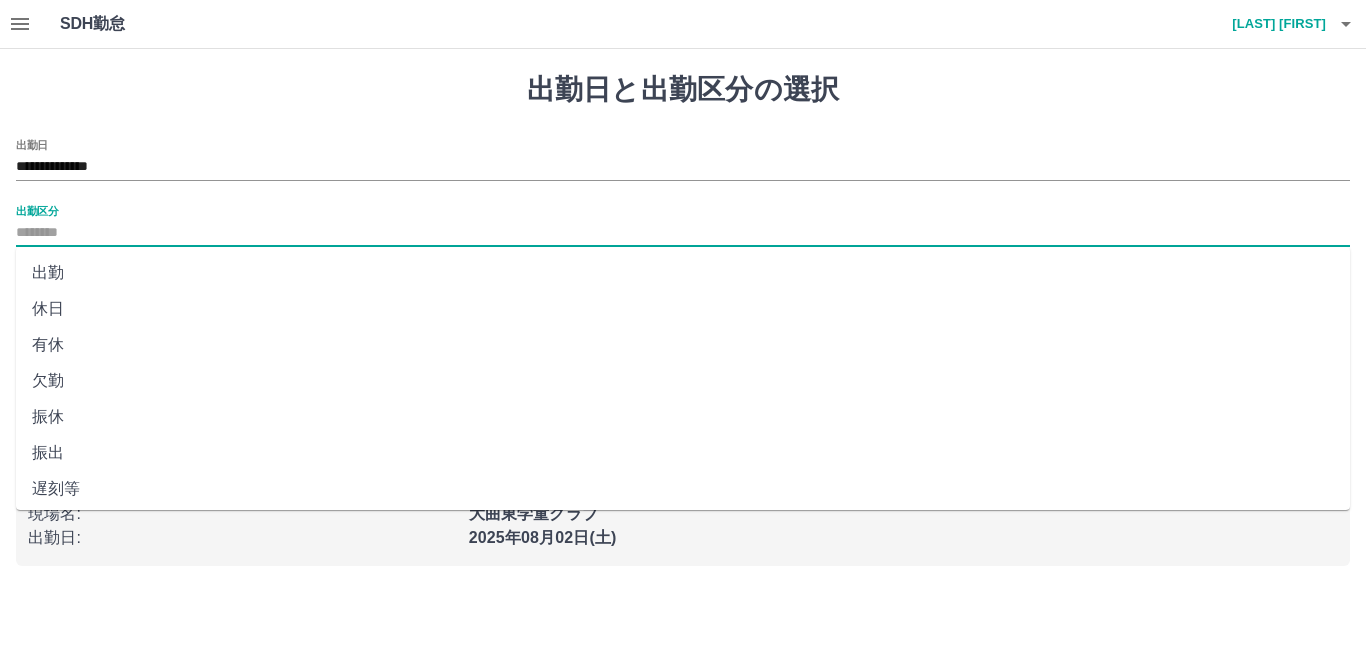 click on "出勤区分" at bounding box center [683, 233] 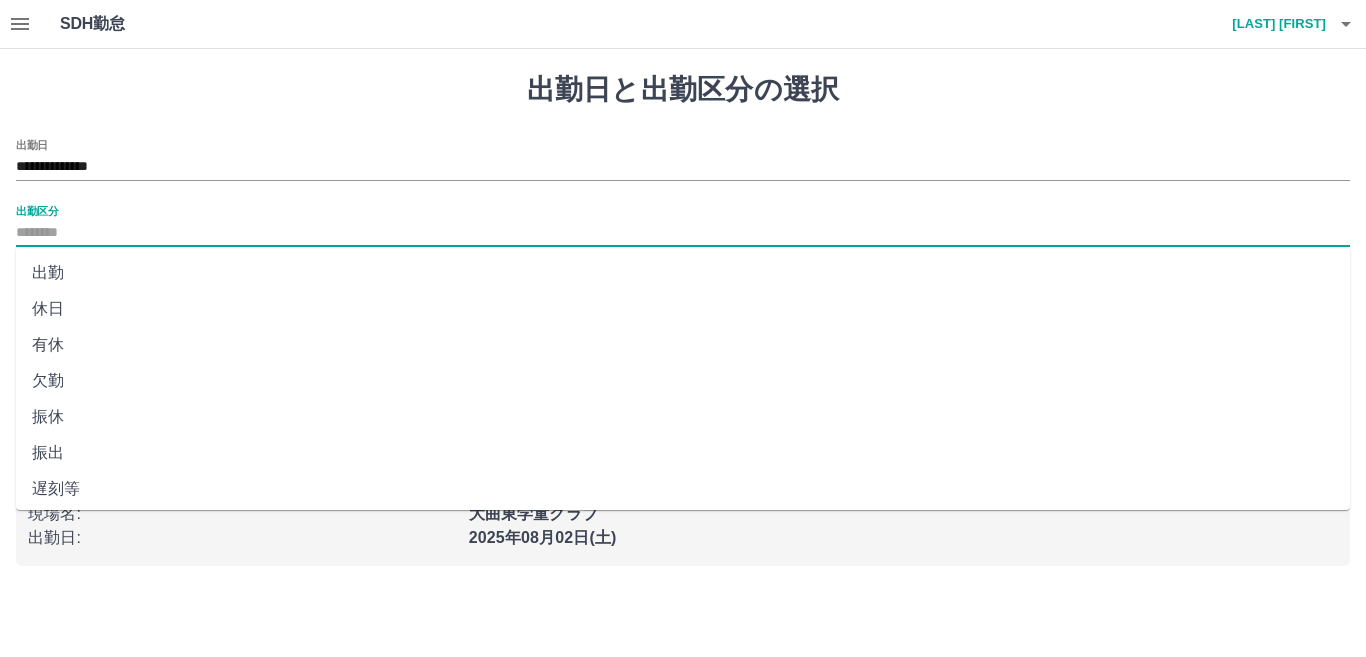 click on "出勤" at bounding box center [683, 273] 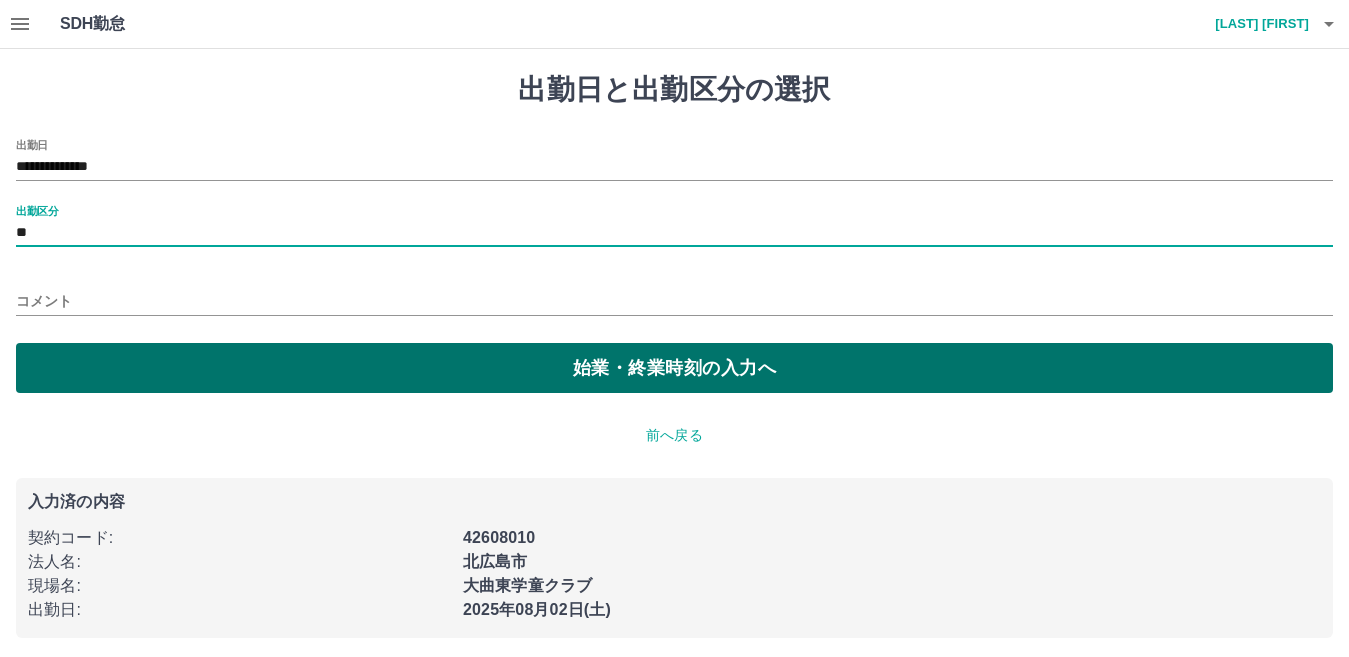 click on "始業・終業時刻の入力へ" at bounding box center (674, 368) 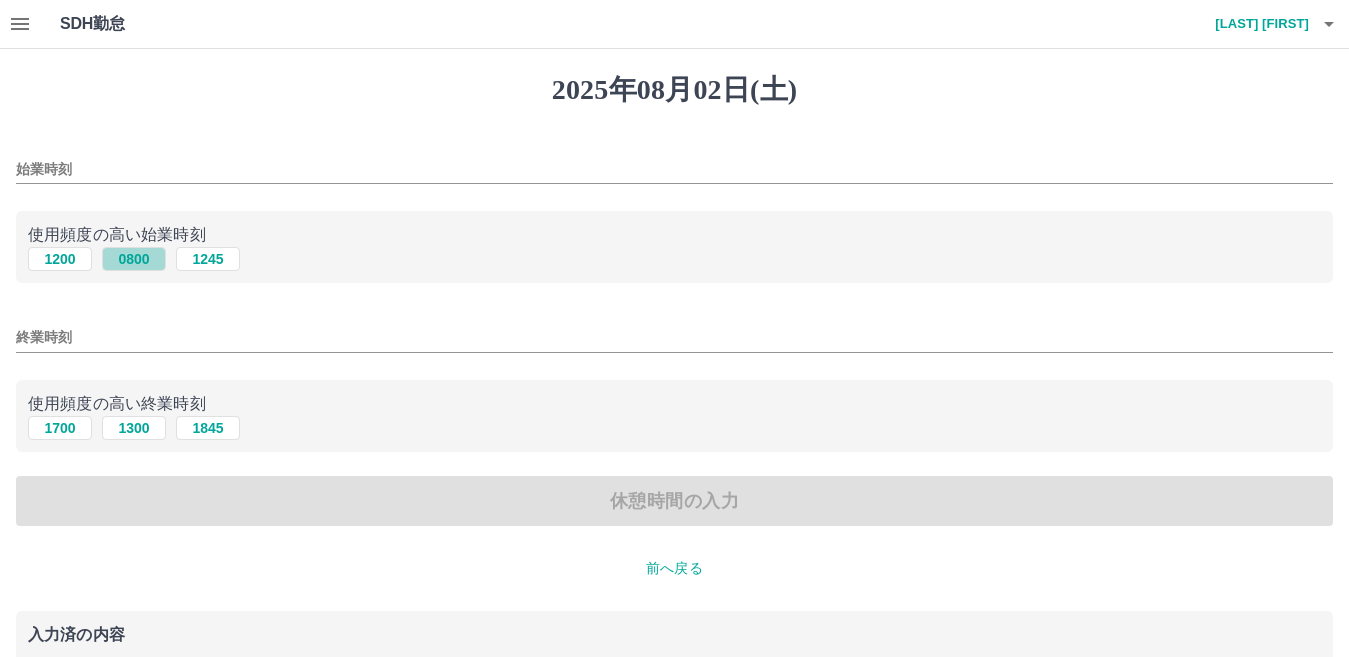 click on "0800" at bounding box center [134, 259] 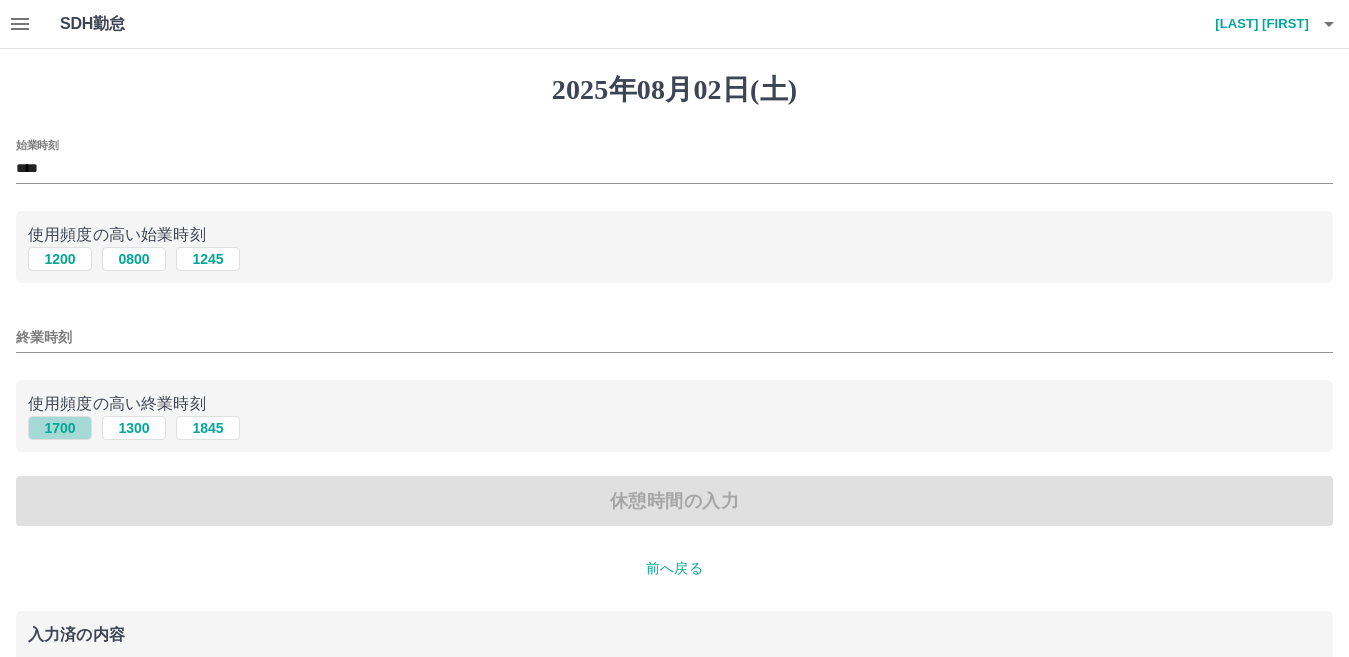 click on "1700" at bounding box center [60, 428] 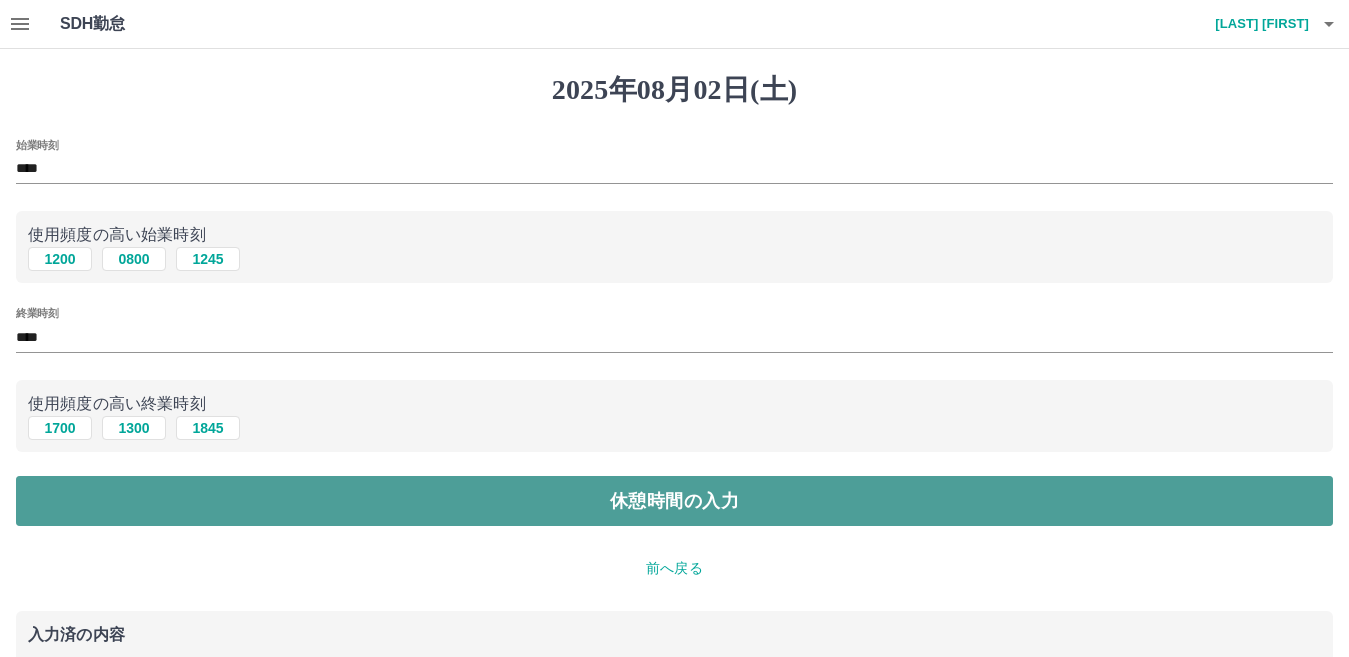 click on "休憩時間の入力" at bounding box center [674, 501] 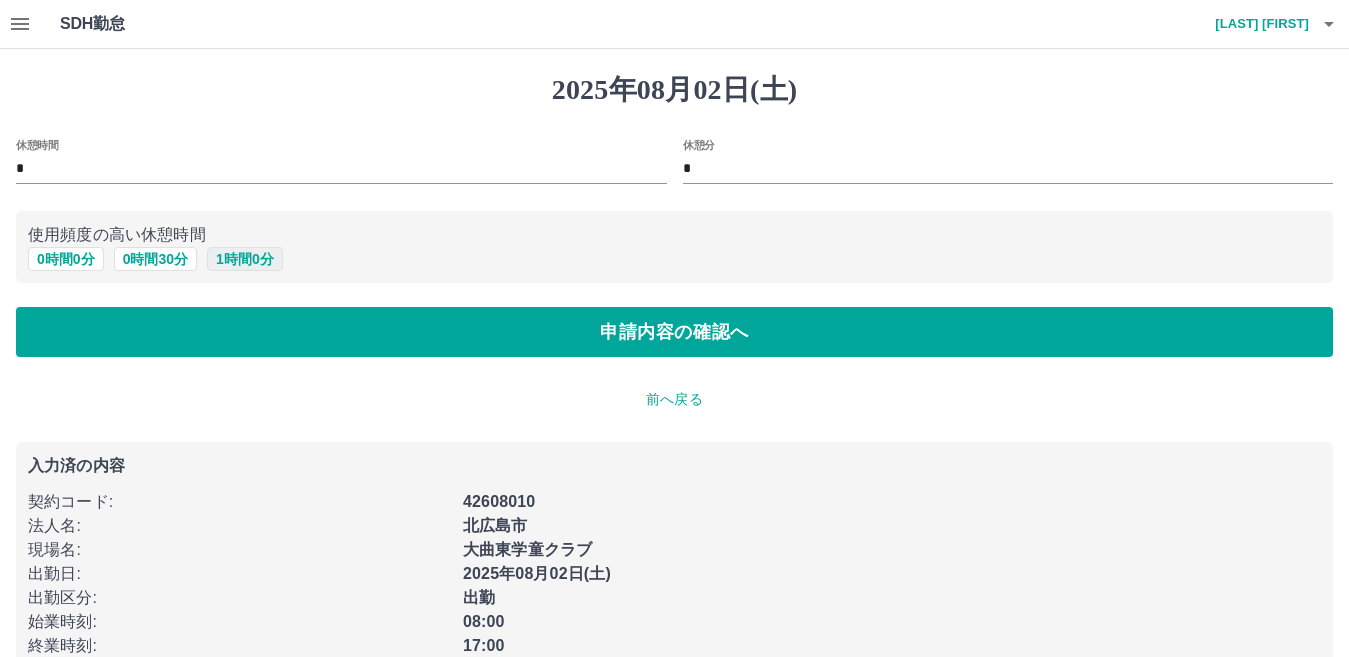 click on "1 時間 0 分" at bounding box center (245, 259) 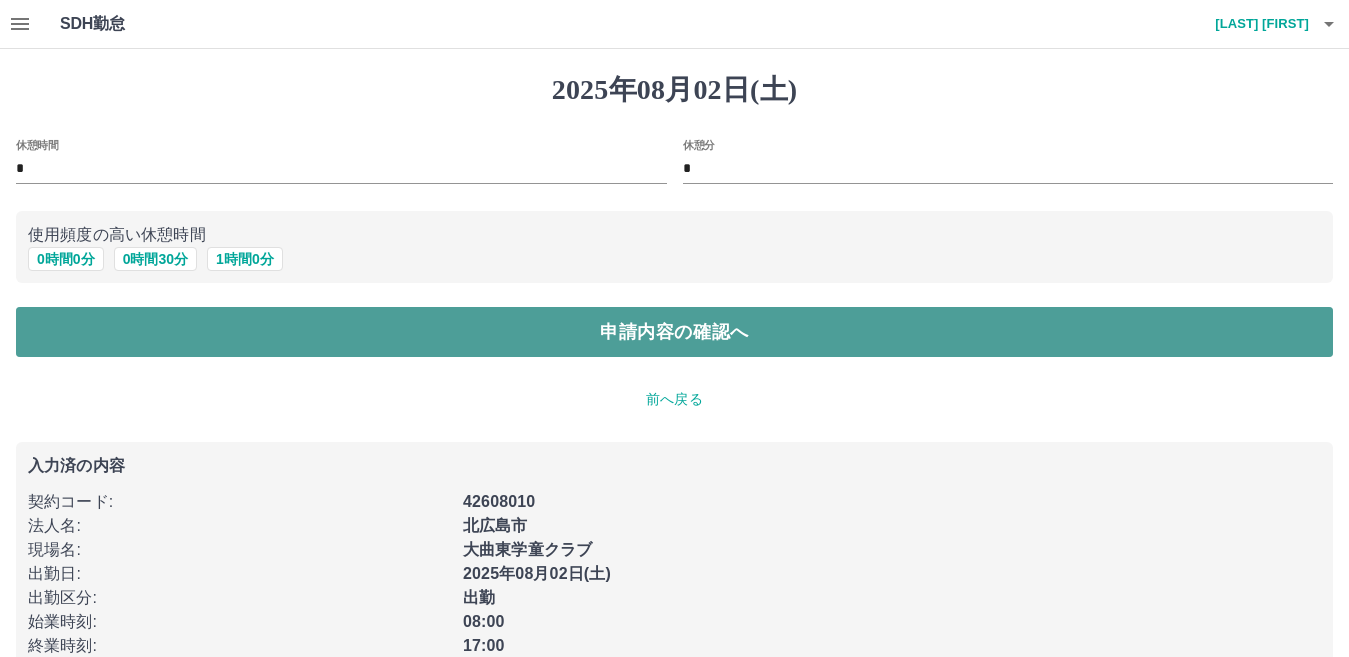 click on "申請内容の確認へ" at bounding box center [674, 332] 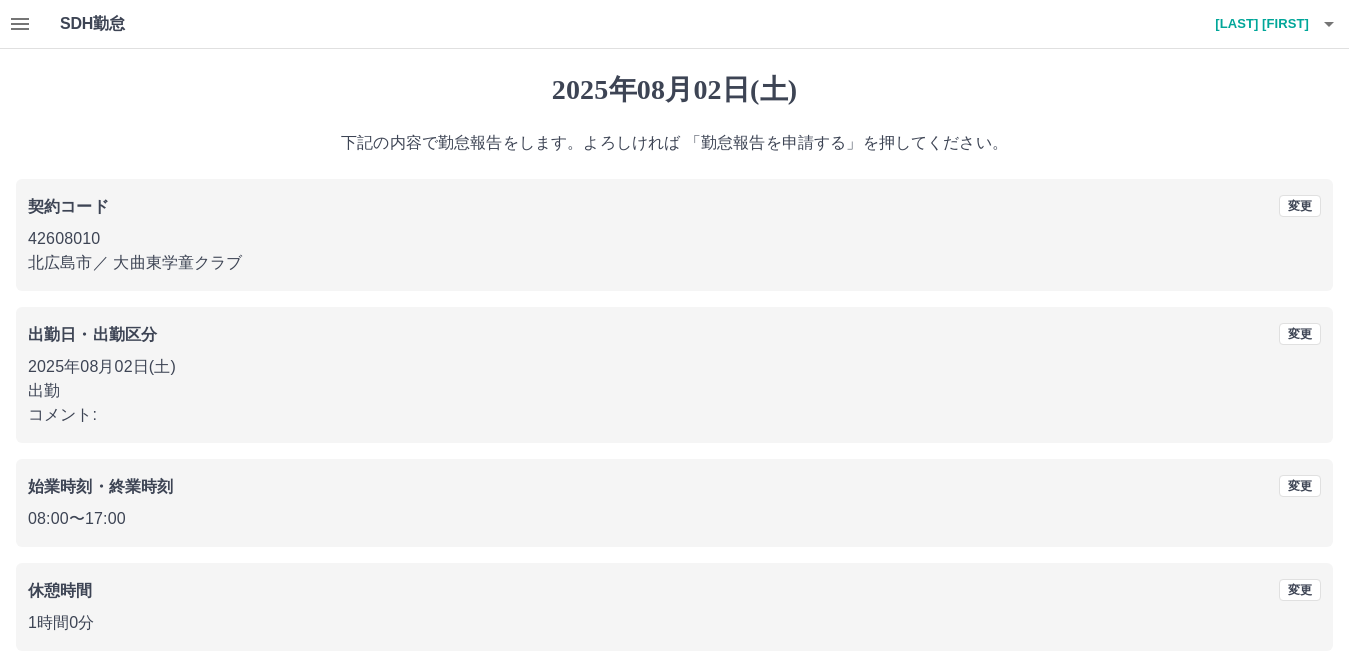 scroll, scrollTop: 92, scrollLeft: 0, axis: vertical 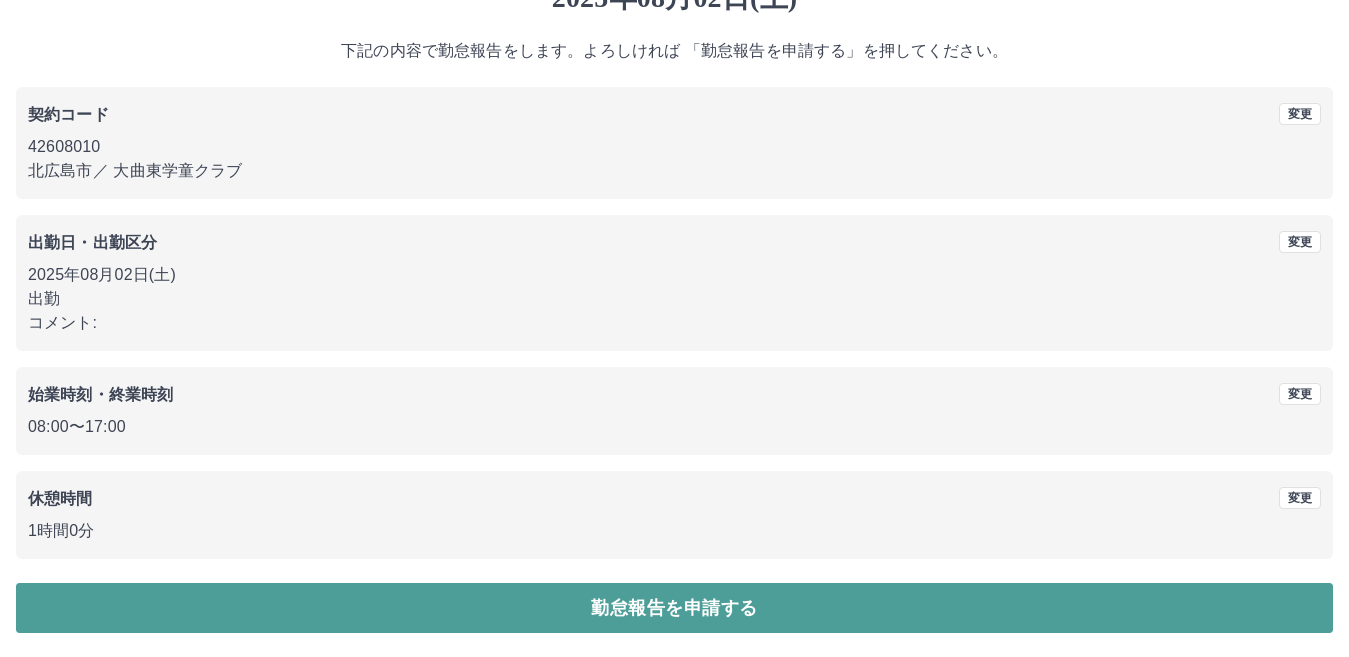 click on "勤怠報告を申請する" at bounding box center [674, 608] 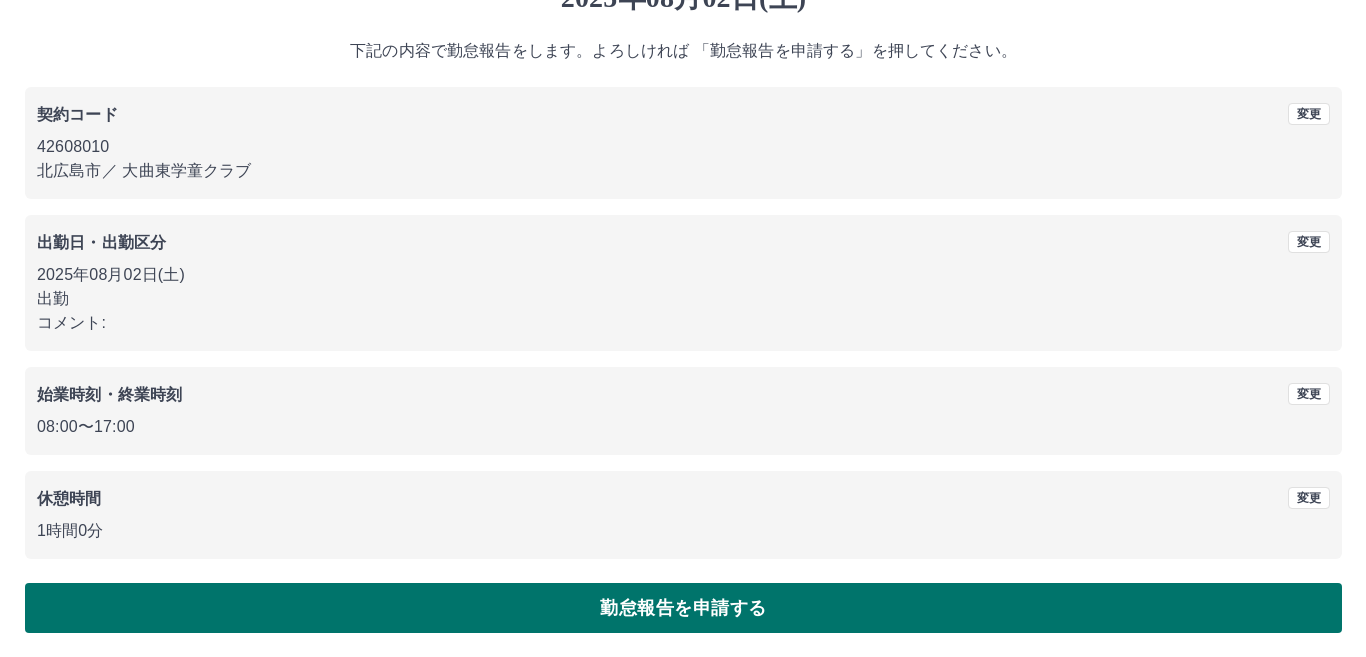scroll, scrollTop: 0, scrollLeft: 0, axis: both 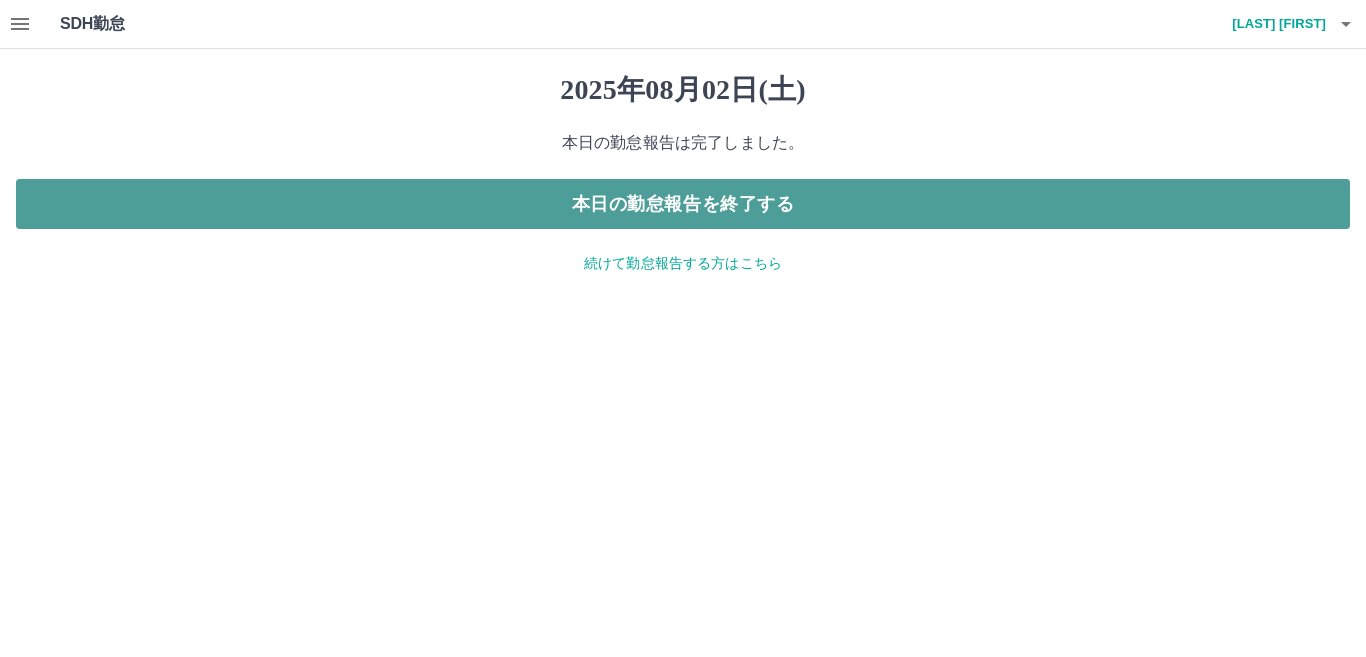 click on "本日の勤怠報告を終了する" at bounding box center (683, 204) 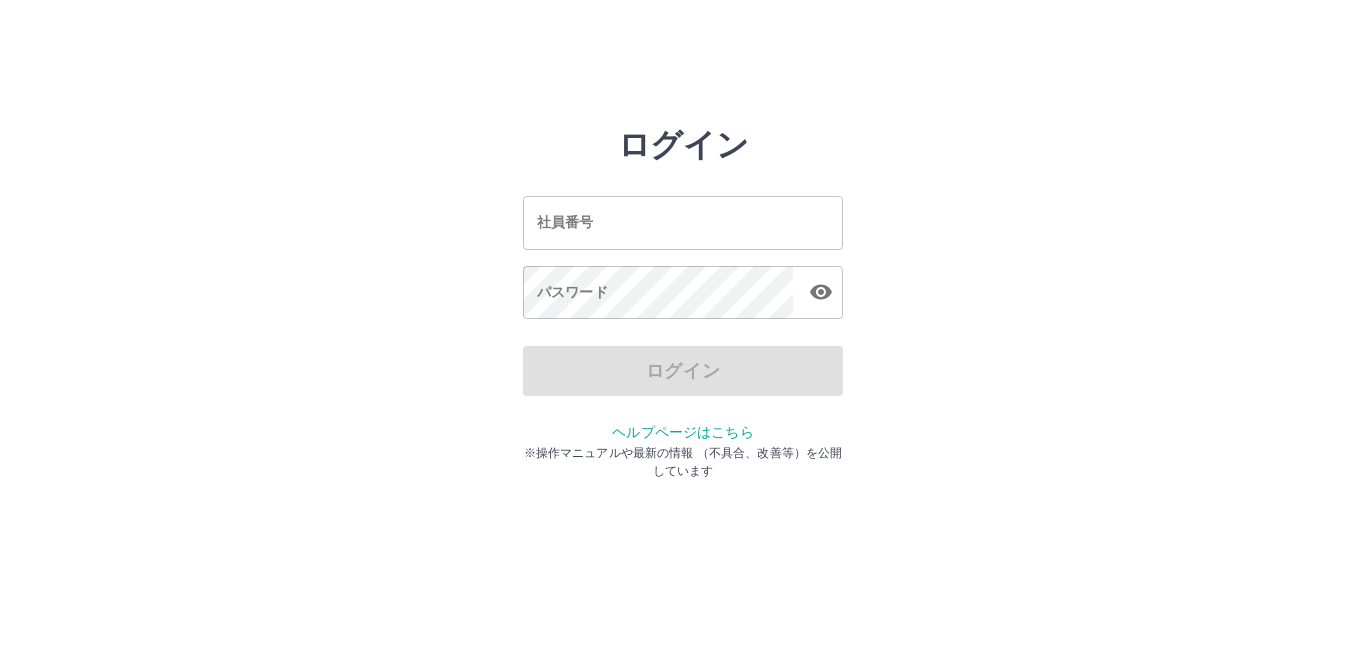 scroll, scrollTop: 0, scrollLeft: 0, axis: both 